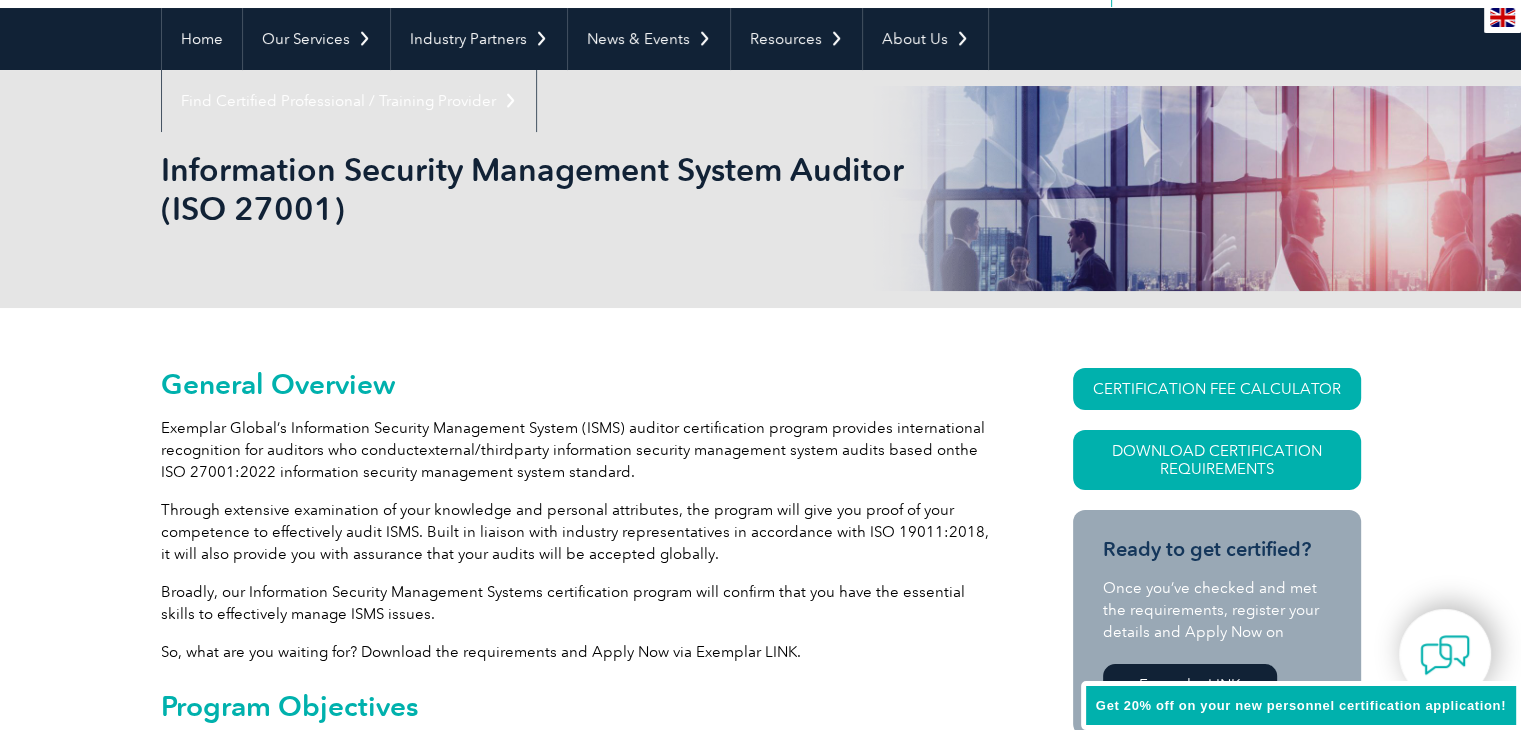 scroll, scrollTop: 300, scrollLeft: 0, axis: vertical 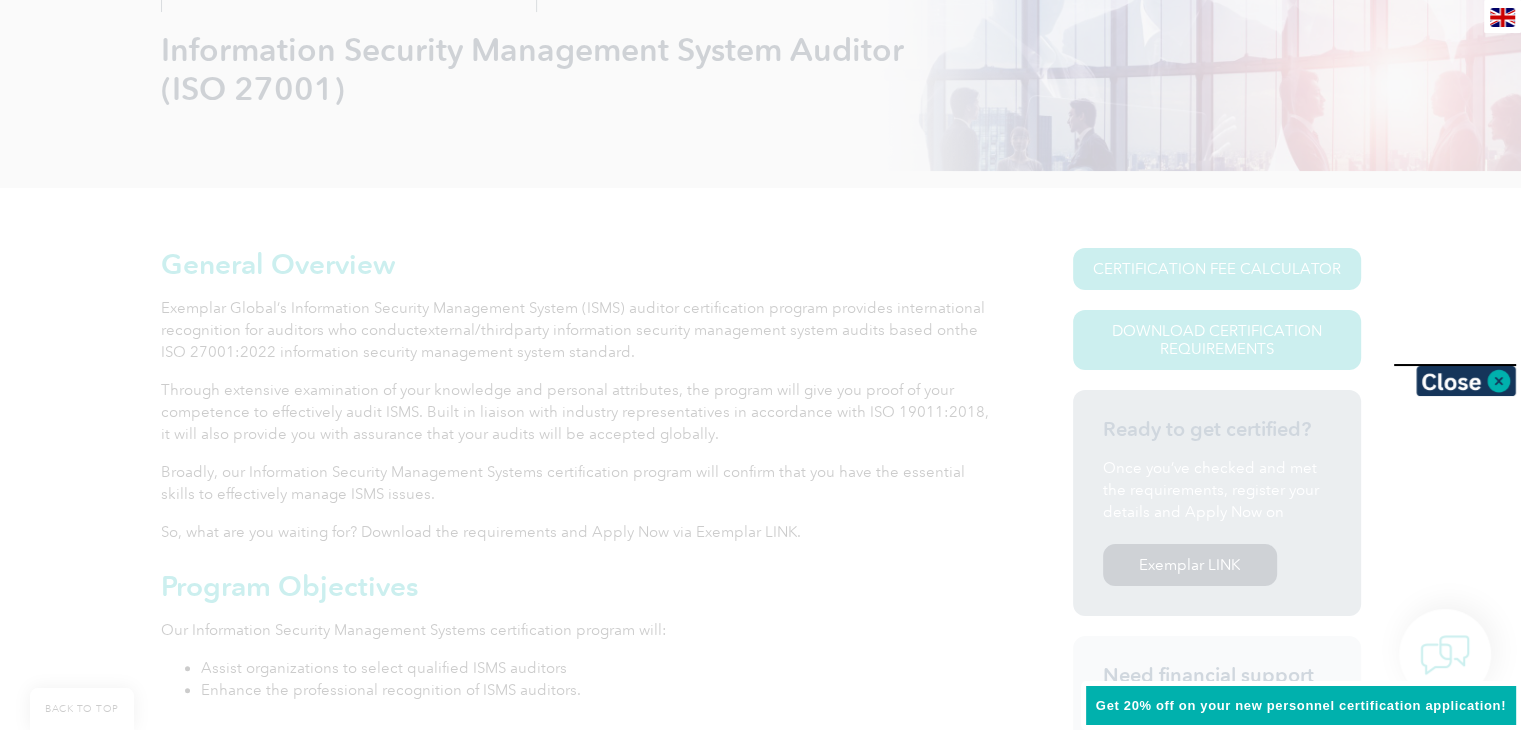 click at bounding box center [760, 365] 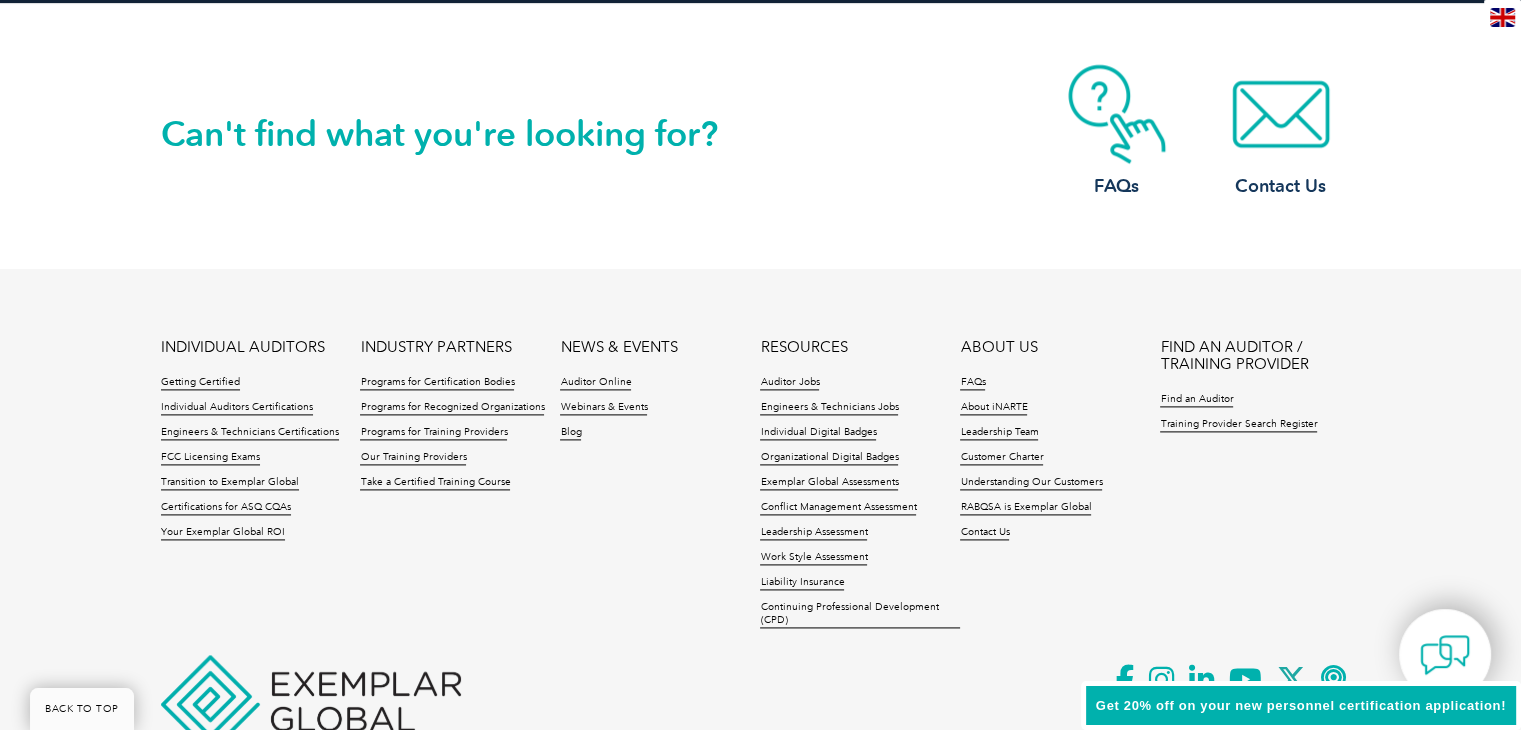 scroll, scrollTop: 2600, scrollLeft: 0, axis: vertical 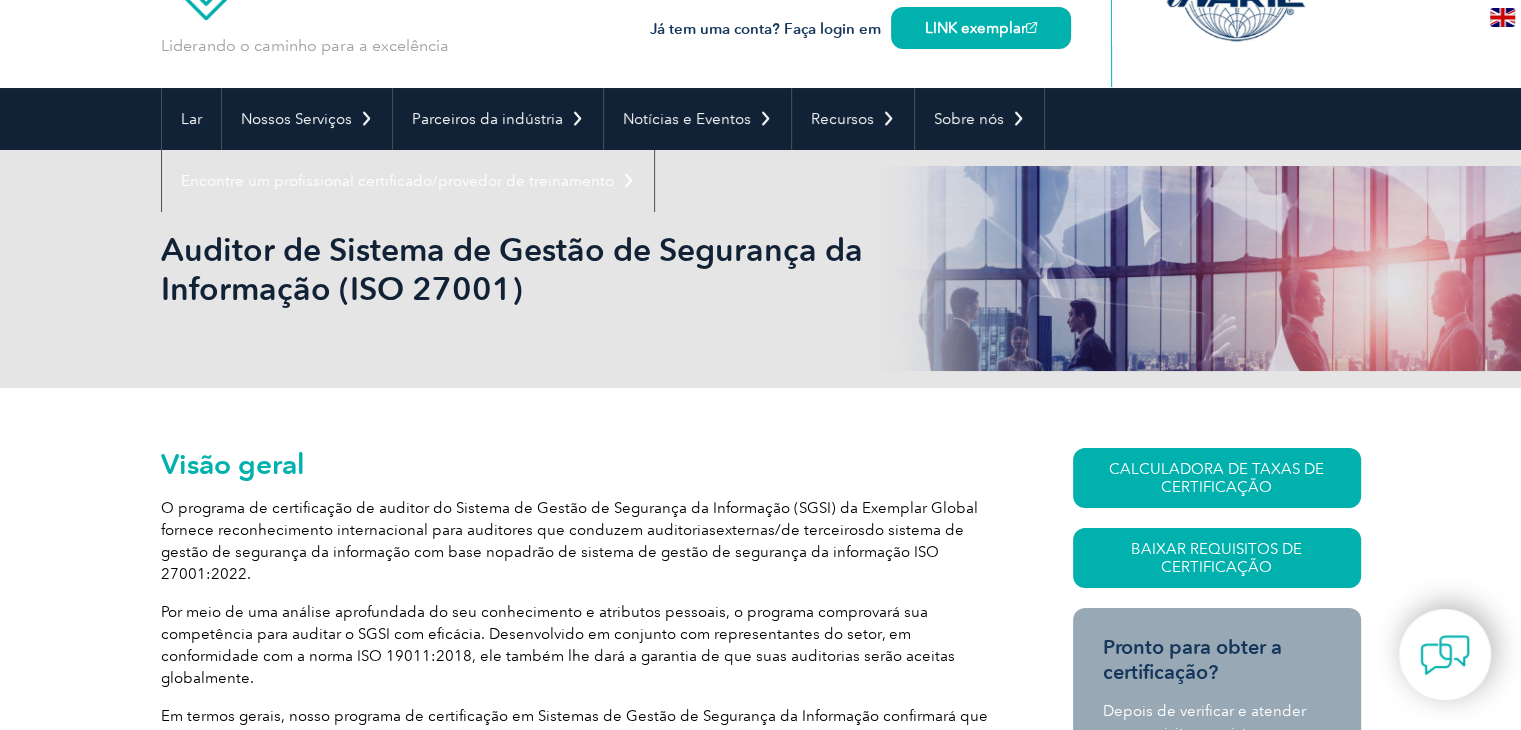 click on "Visão geral   O programa de certificação de auditor do Sistema de Gestão de Segurança da Informação (SGSI) da Exemplar Global fornece reconhecimento internacional para auditores que conduzem auditorias  externas/de terceiros  do sistema de gestão de segurança da informação com base no  padrão de sistema de gestão de segurança da informação ISO 27001:2022.   Por meio de uma análise aprofundada do seu conhecimento e atributos pessoais, o programa comprovará sua competência para auditar o SGSI com eficácia. Desenvolvido em conjunto com representantes do setor, em conformidade com a norma ISO 19011:2018, ele também lhe dará a garantia de que suas auditorias serão aceitas globalmente.   Em termos gerais, nosso programa de certificação em Sistemas de Gestão de Segurança da Informação confirmará que você tem as habilidades essenciais para gerenciar problemas de SGSI de forma eficaz.   Então, o que você está esperando? Baixe os requisitos e inscreva-se agora pelo Exemplar LINK." at bounding box center (581, 1329) 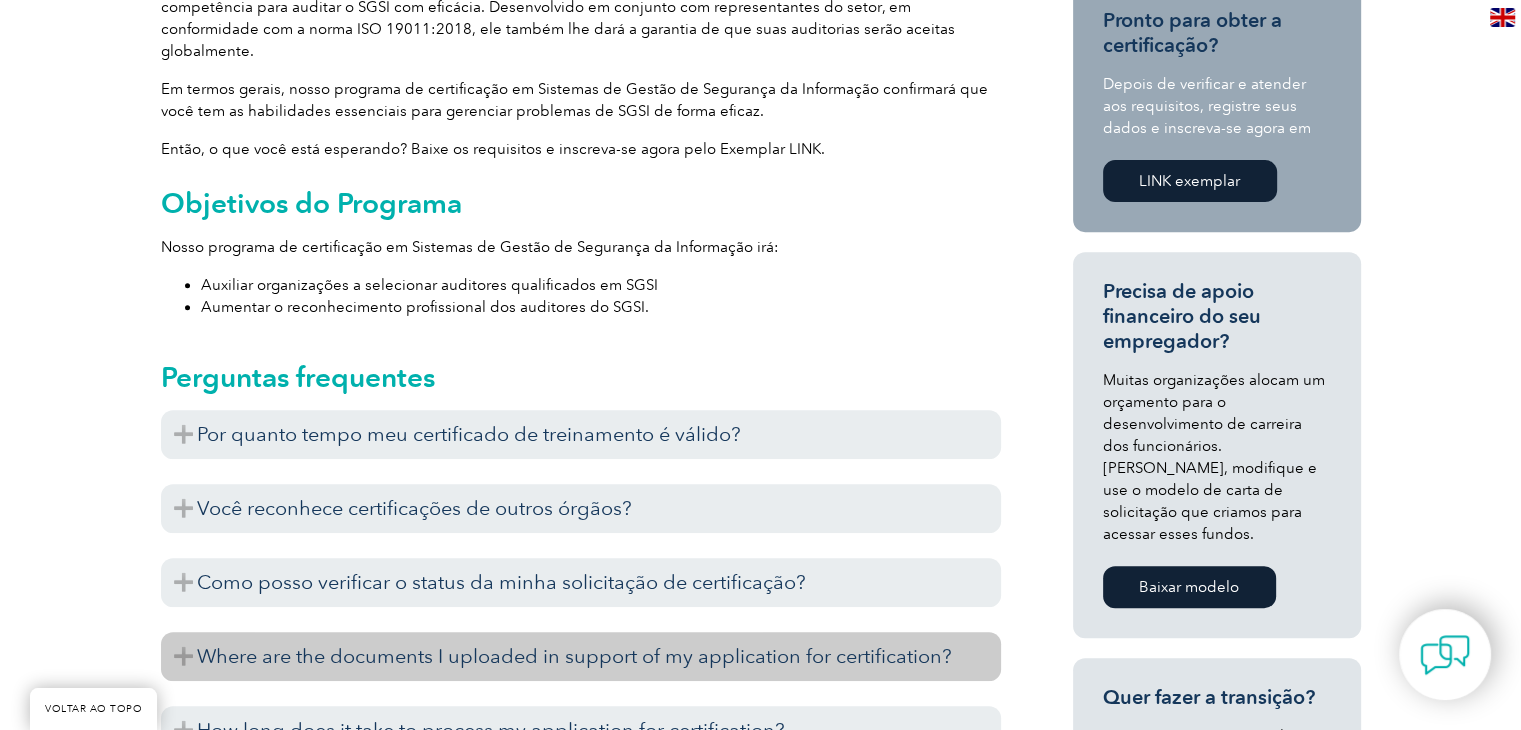 scroll, scrollTop: 900, scrollLeft: 0, axis: vertical 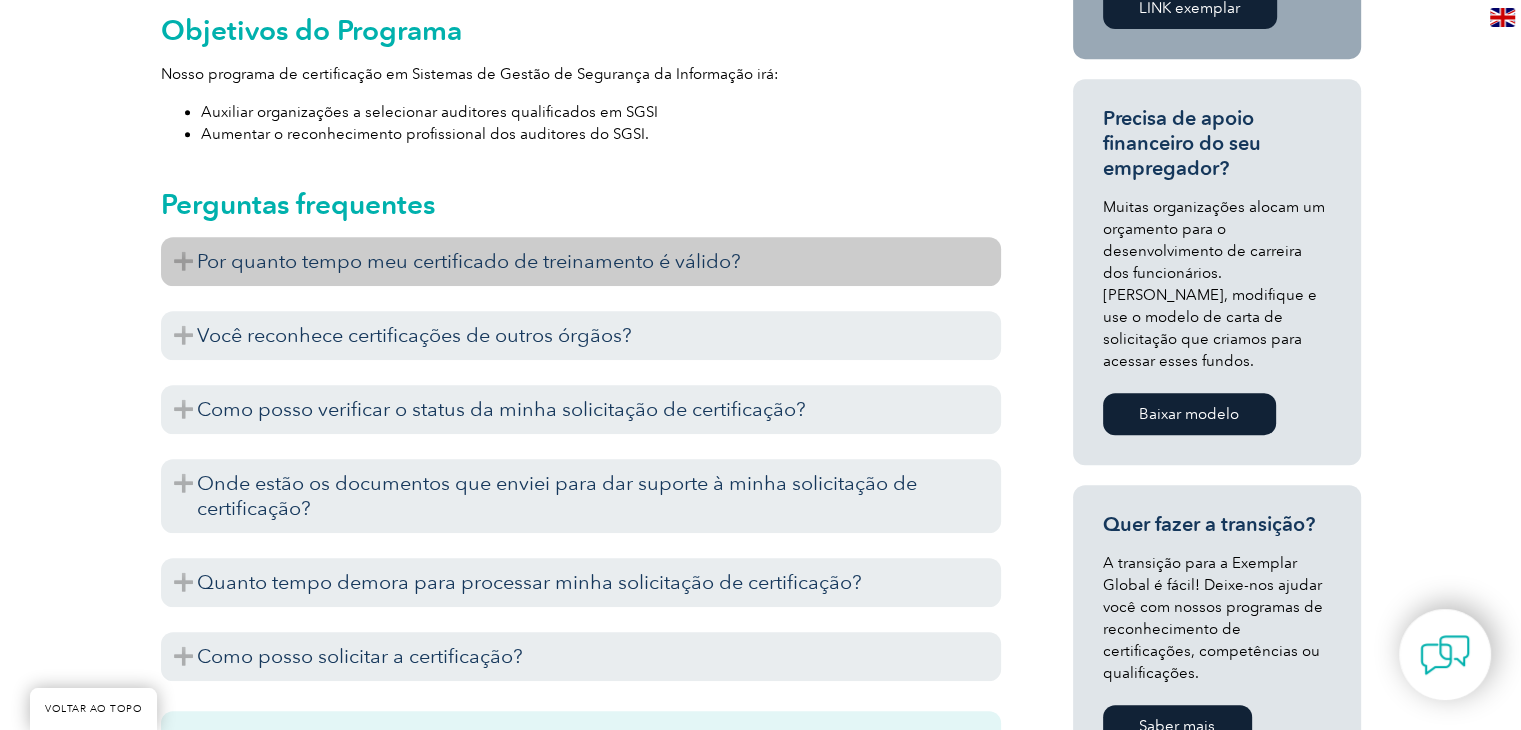 click on "Por quanto tempo meu certificado de treinamento é válido?" at bounding box center (469, 261) 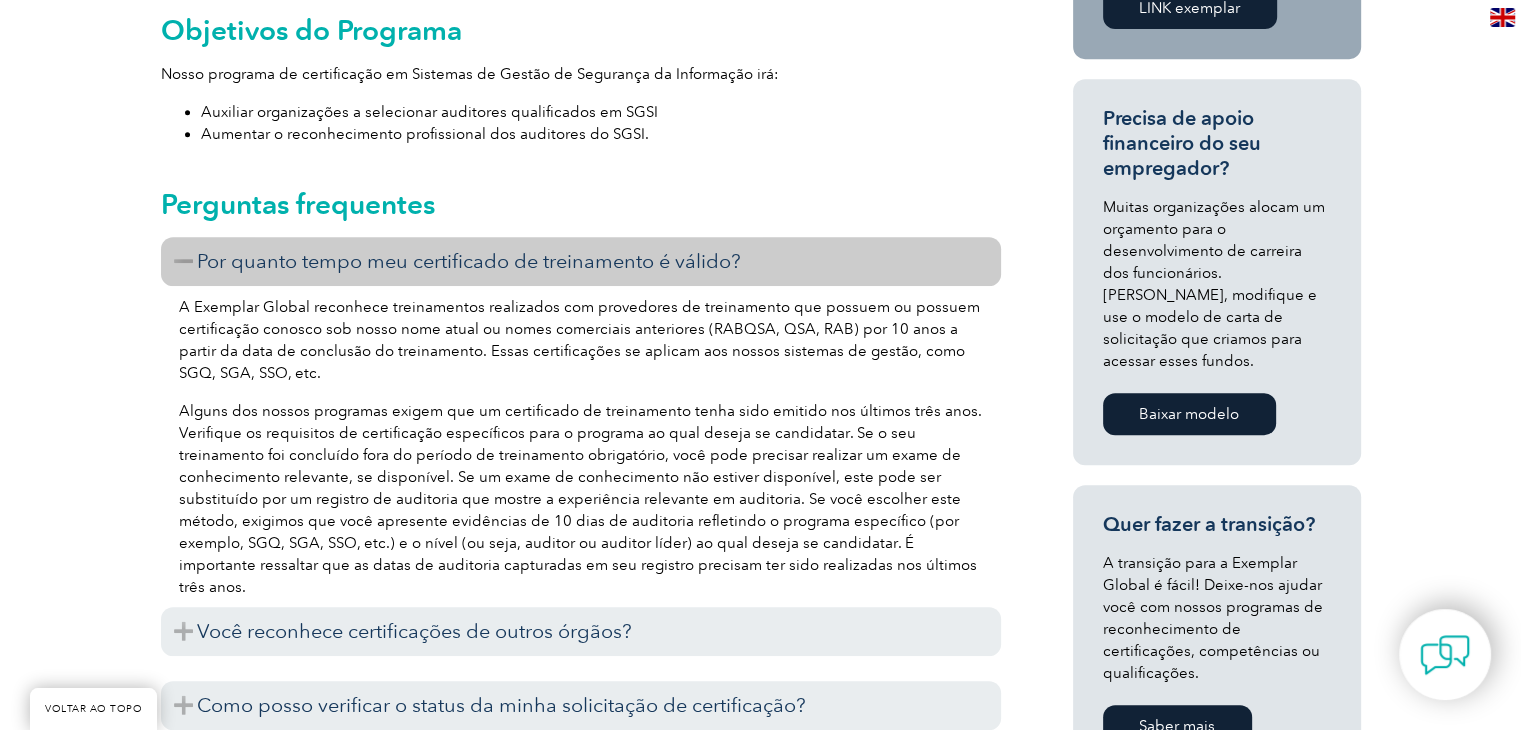 click on "Por quanto tempo meu certificado de treinamento é válido?" at bounding box center (581, 261) 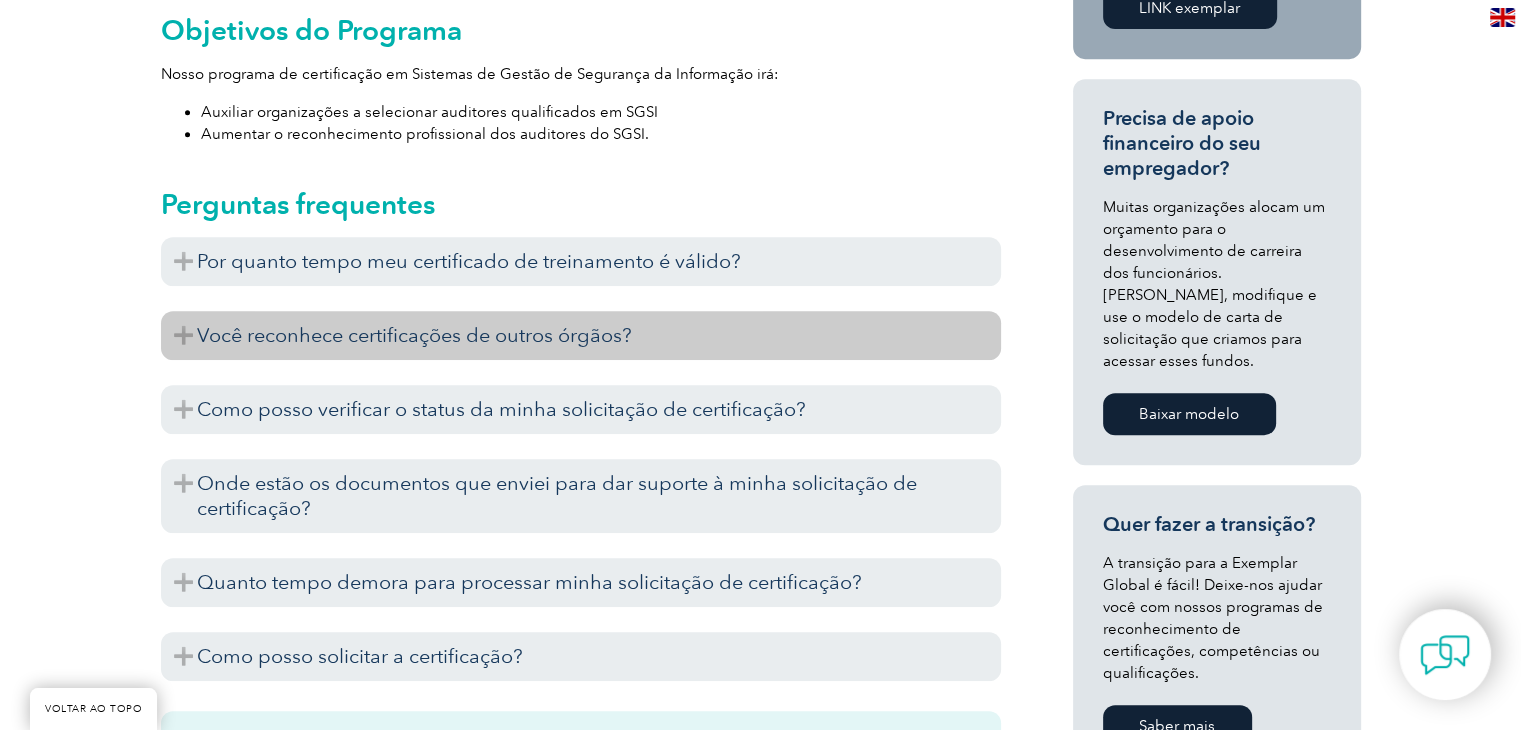 click on "Você reconhece certificações de outros órgãos?" at bounding box center (581, 335) 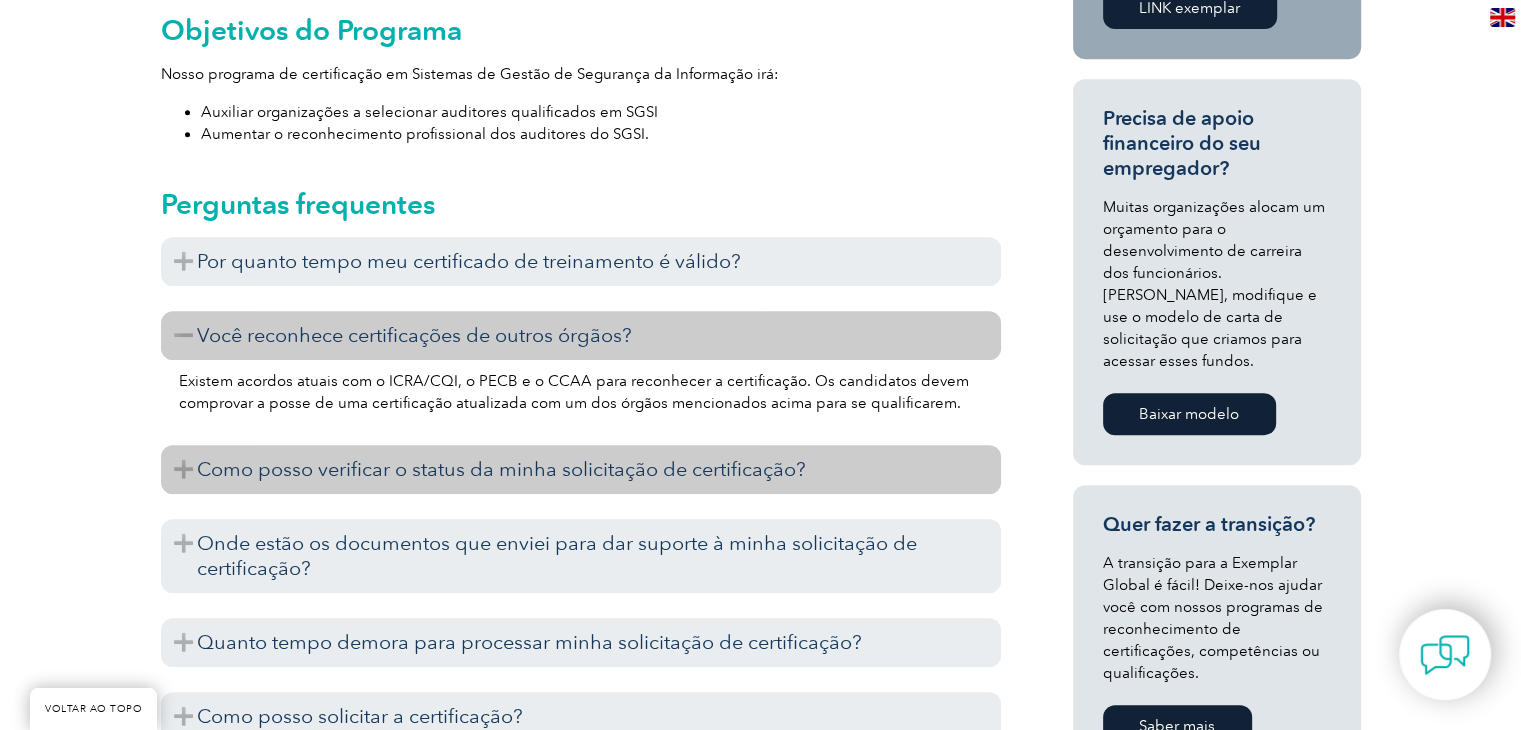 click on "Como posso verificar o status da minha solicitação de certificação?" at bounding box center [581, 469] 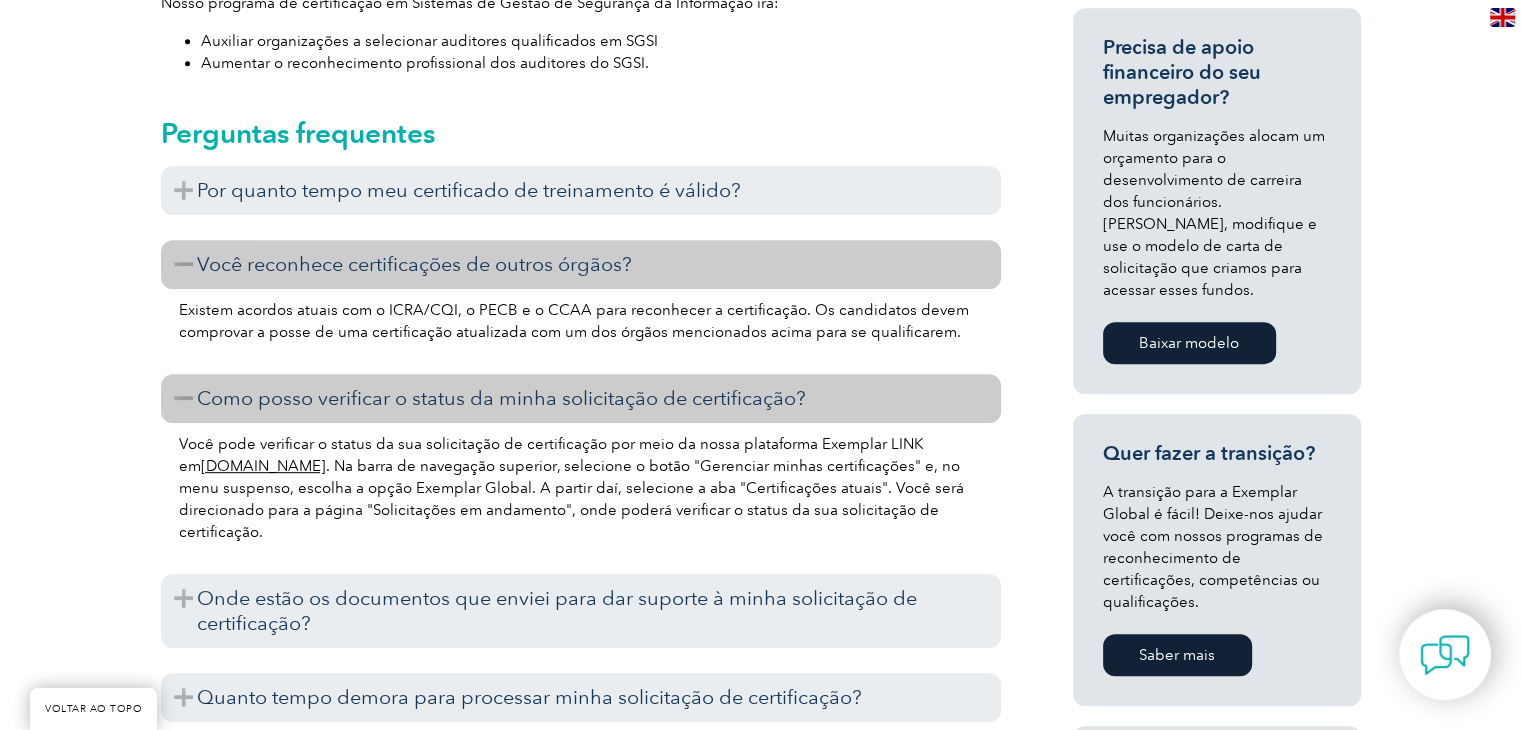scroll, scrollTop: 1000, scrollLeft: 0, axis: vertical 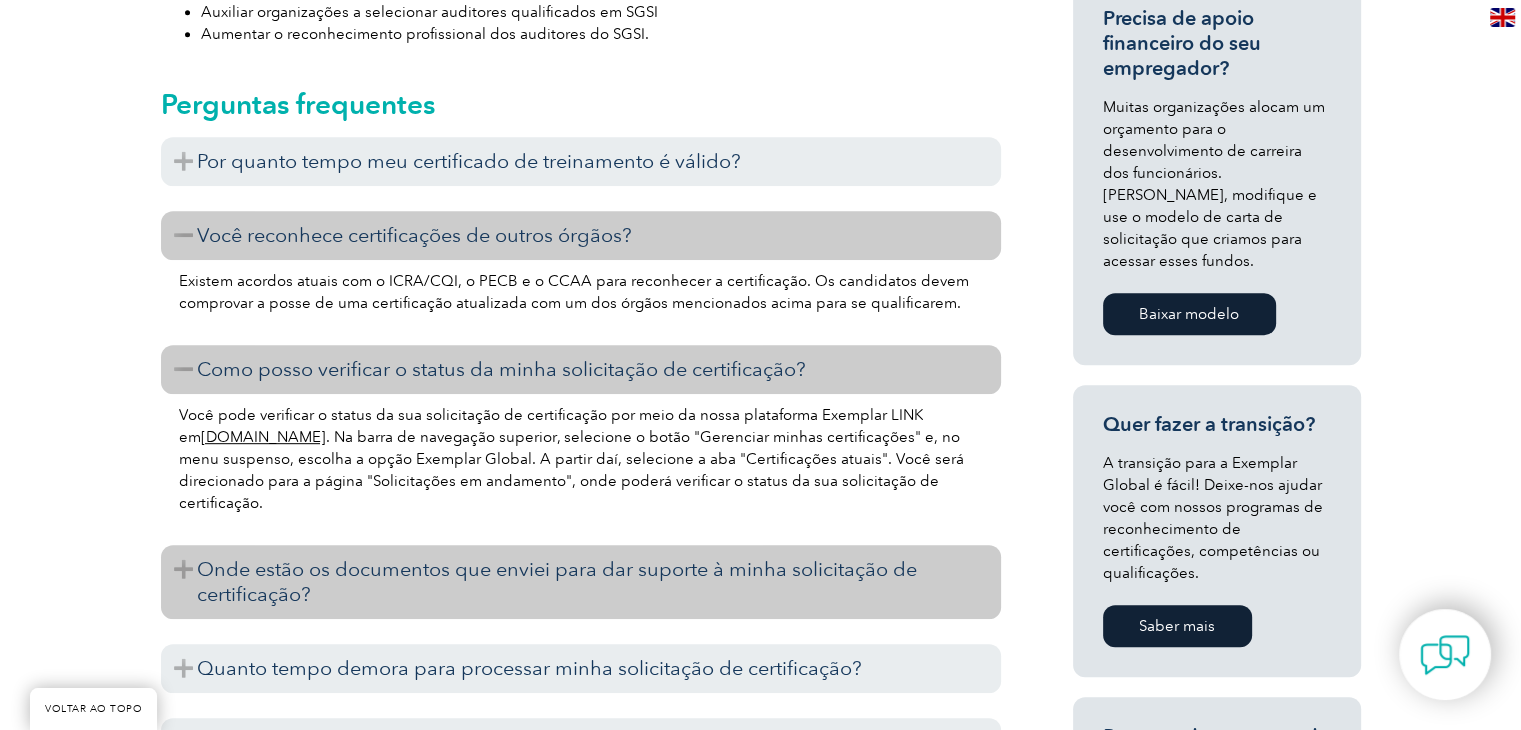click on "Onde estão os documentos que enviei para dar suporte à minha solicitação de certificação?" at bounding box center [557, 581] 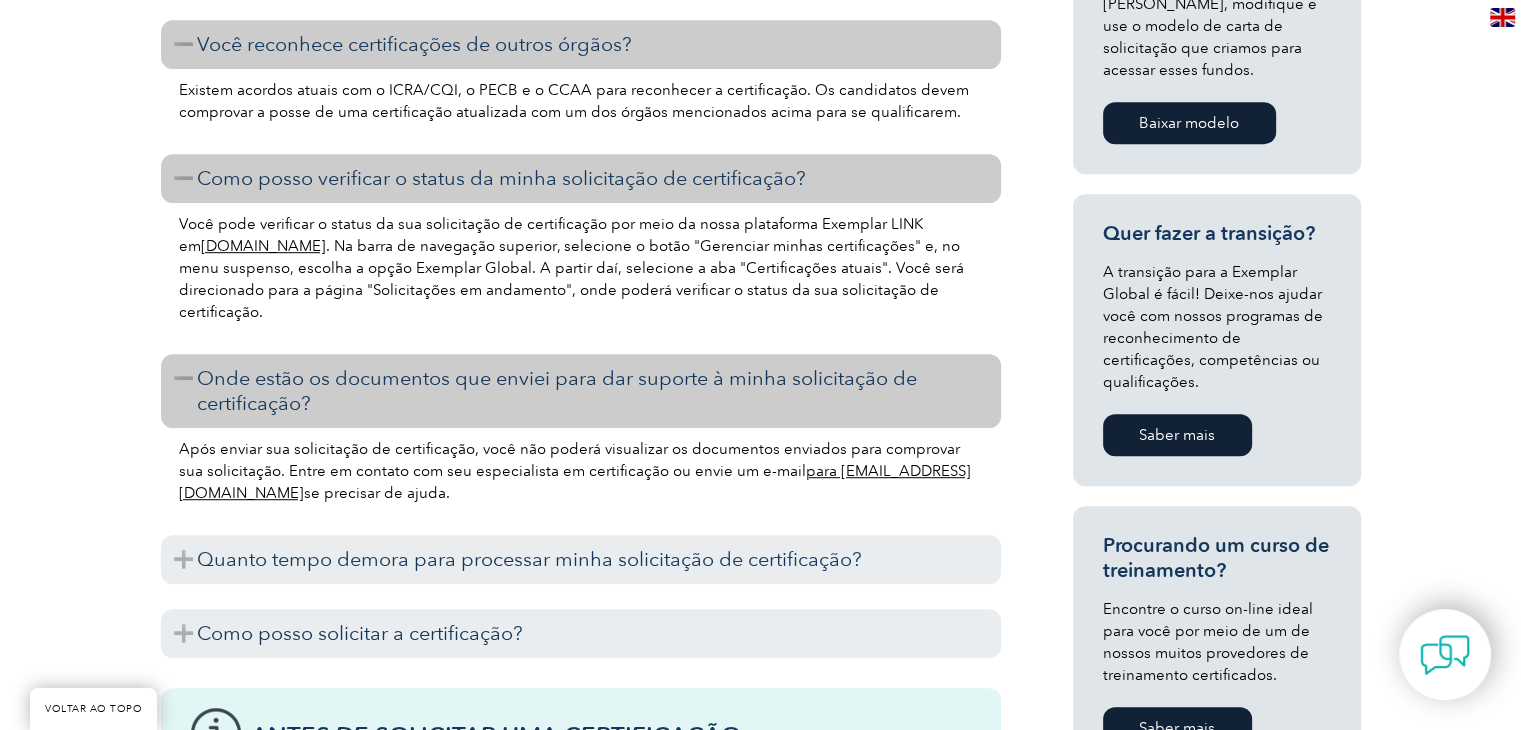 scroll, scrollTop: 1400, scrollLeft: 0, axis: vertical 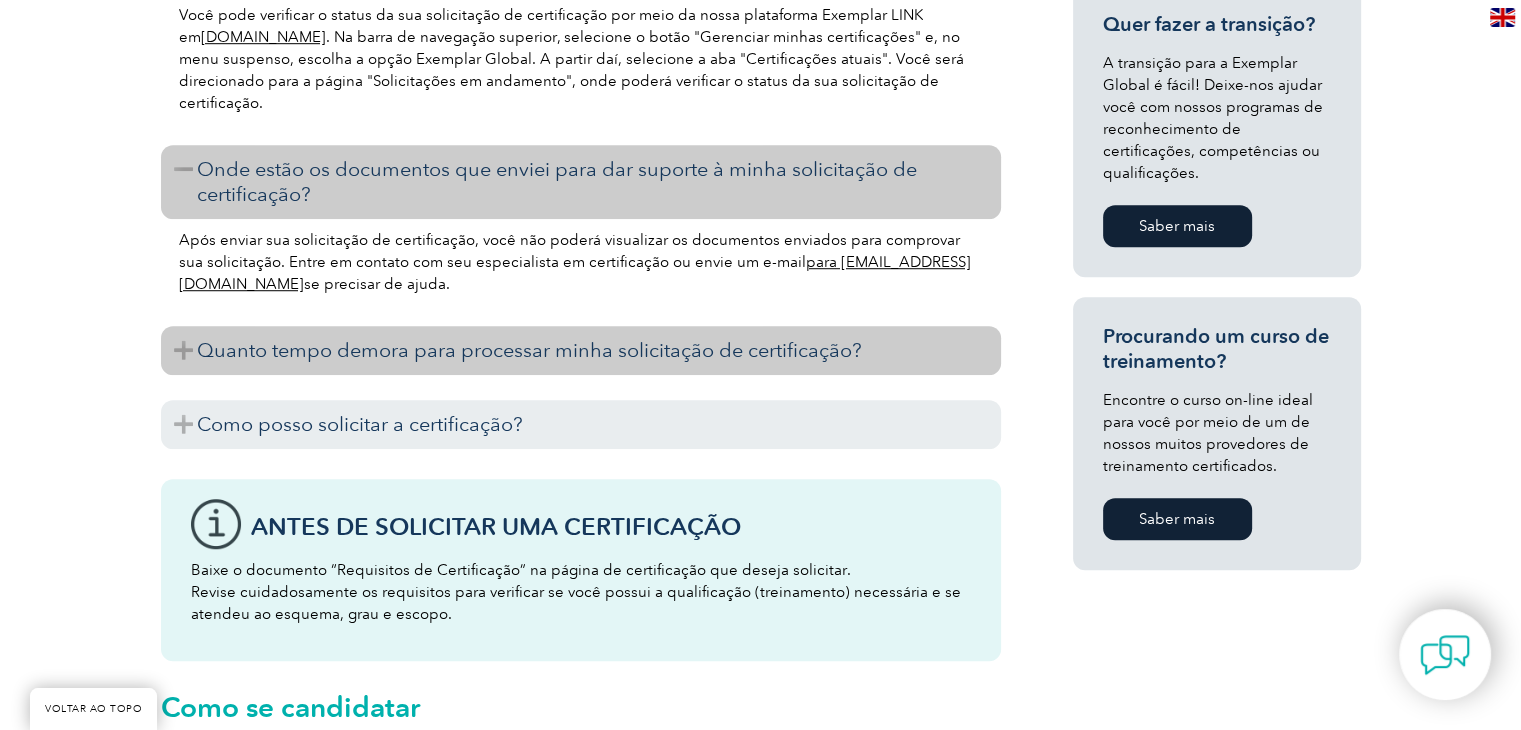 click on "Quanto tempo demora para processar minha solicitação de certificação?" at bounding box center [581, 350] 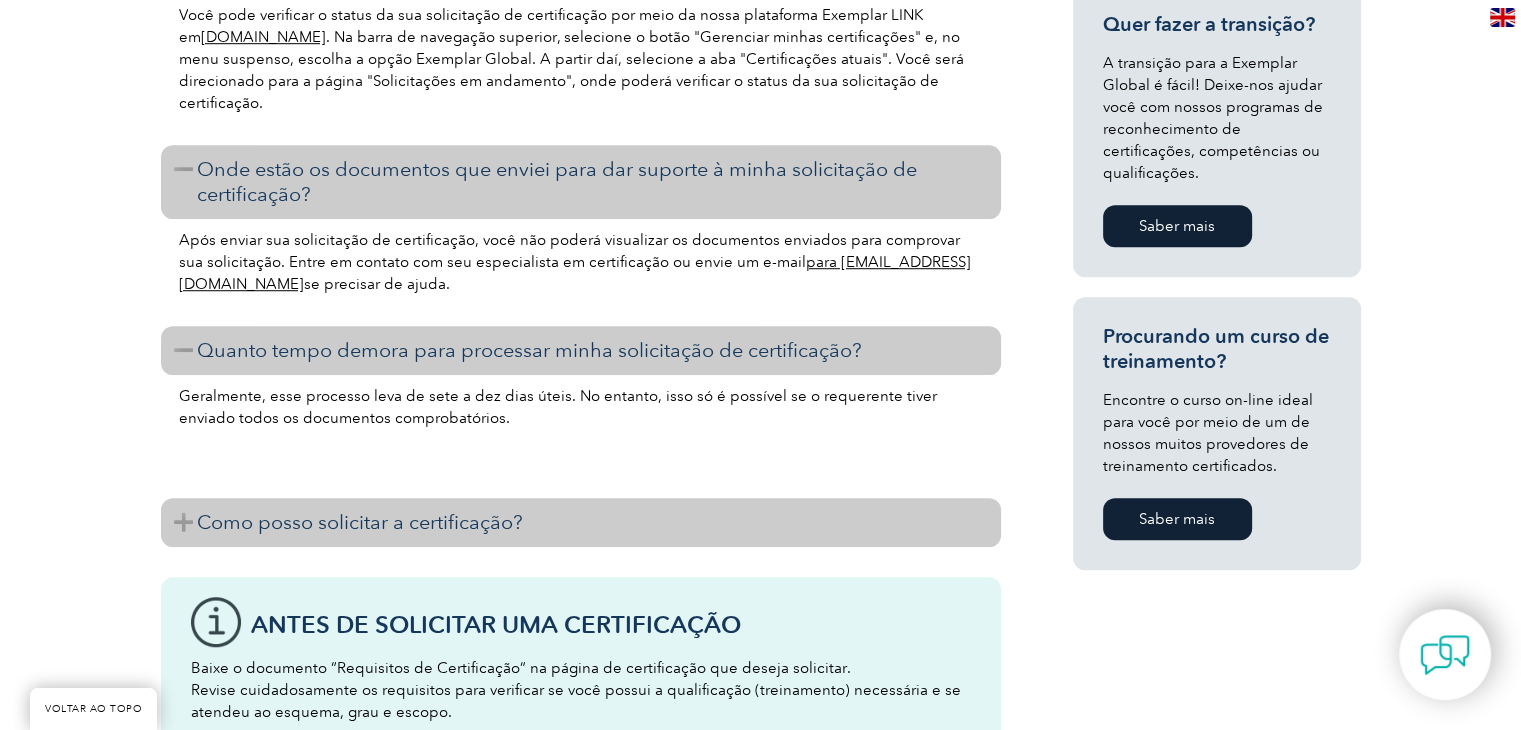 click on "Como posso solicitar a certificação?" at bounding box center [581, 522] 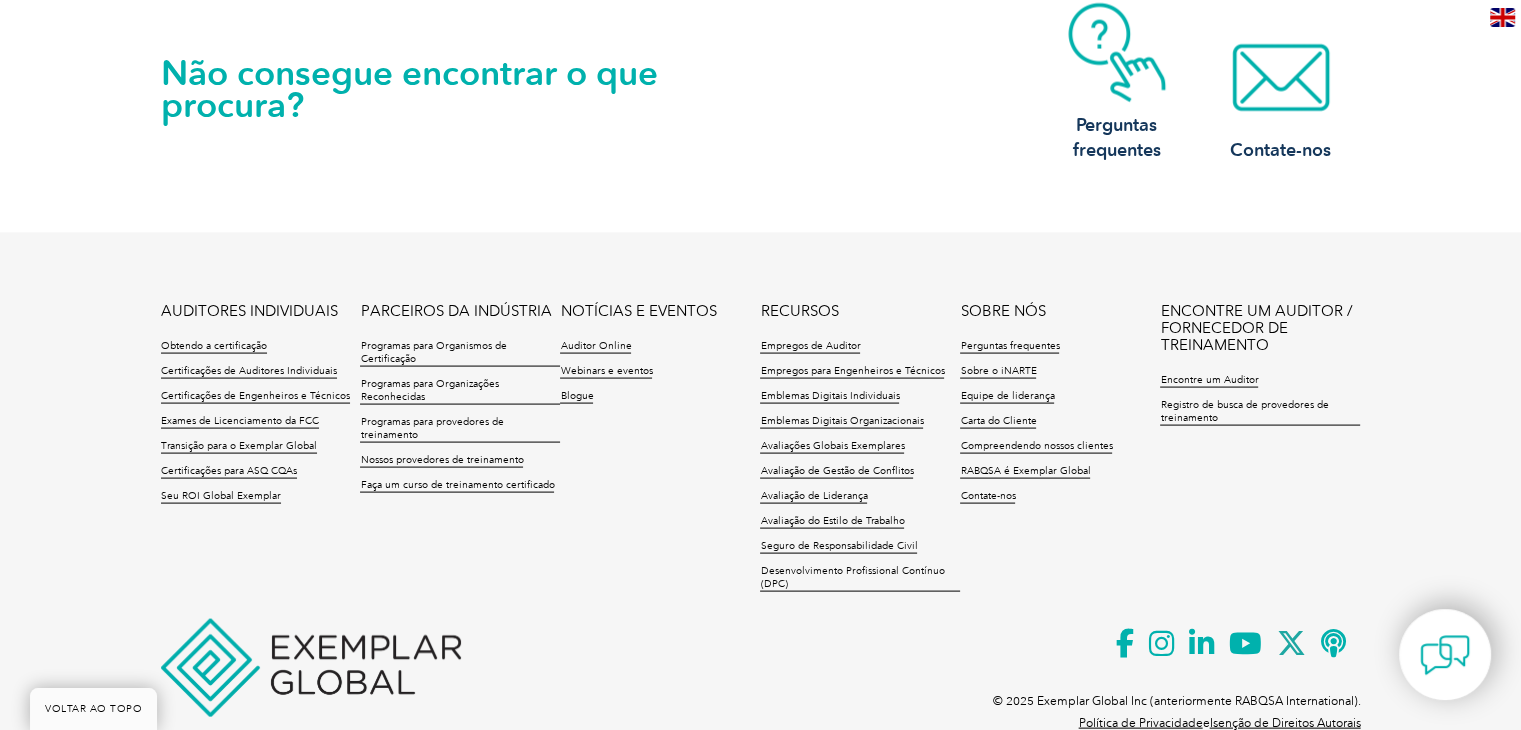 scroll, scrollTop: 1038, scrollLeft: 0, axis: vertical 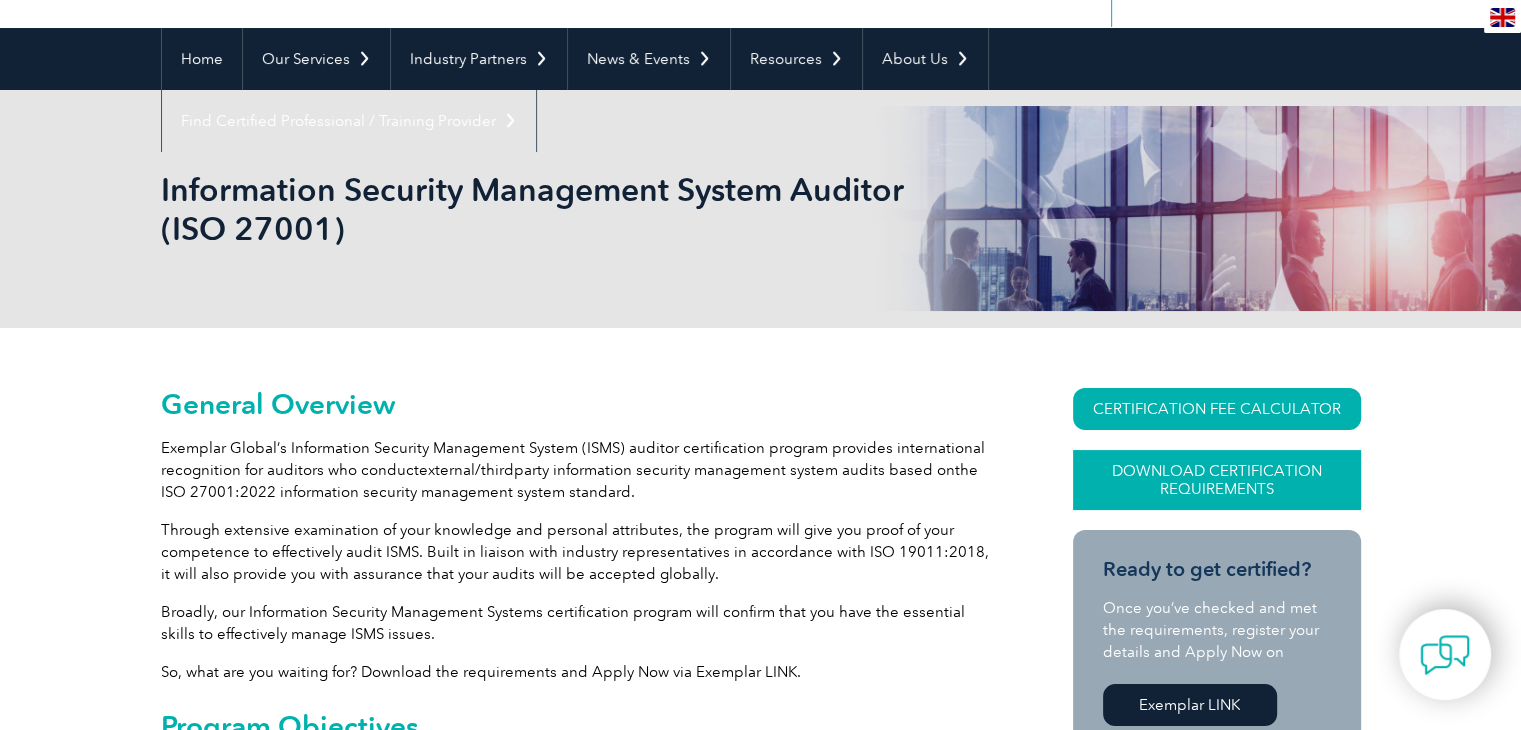 click on "Download Certification Requirements" at bounding box center [1217, 480] 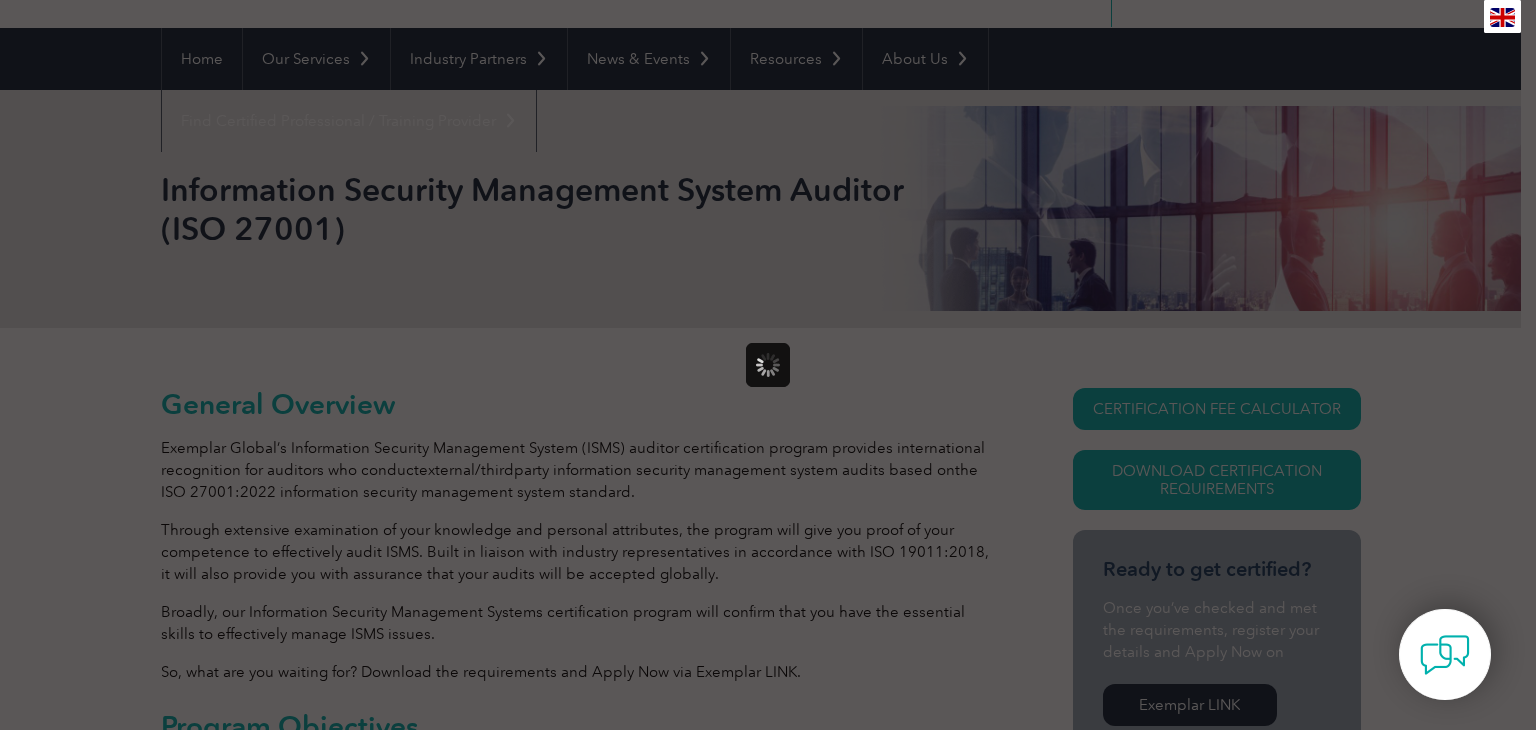 scroll, scrollTop: 0, scrollLeft: 0, axis: both 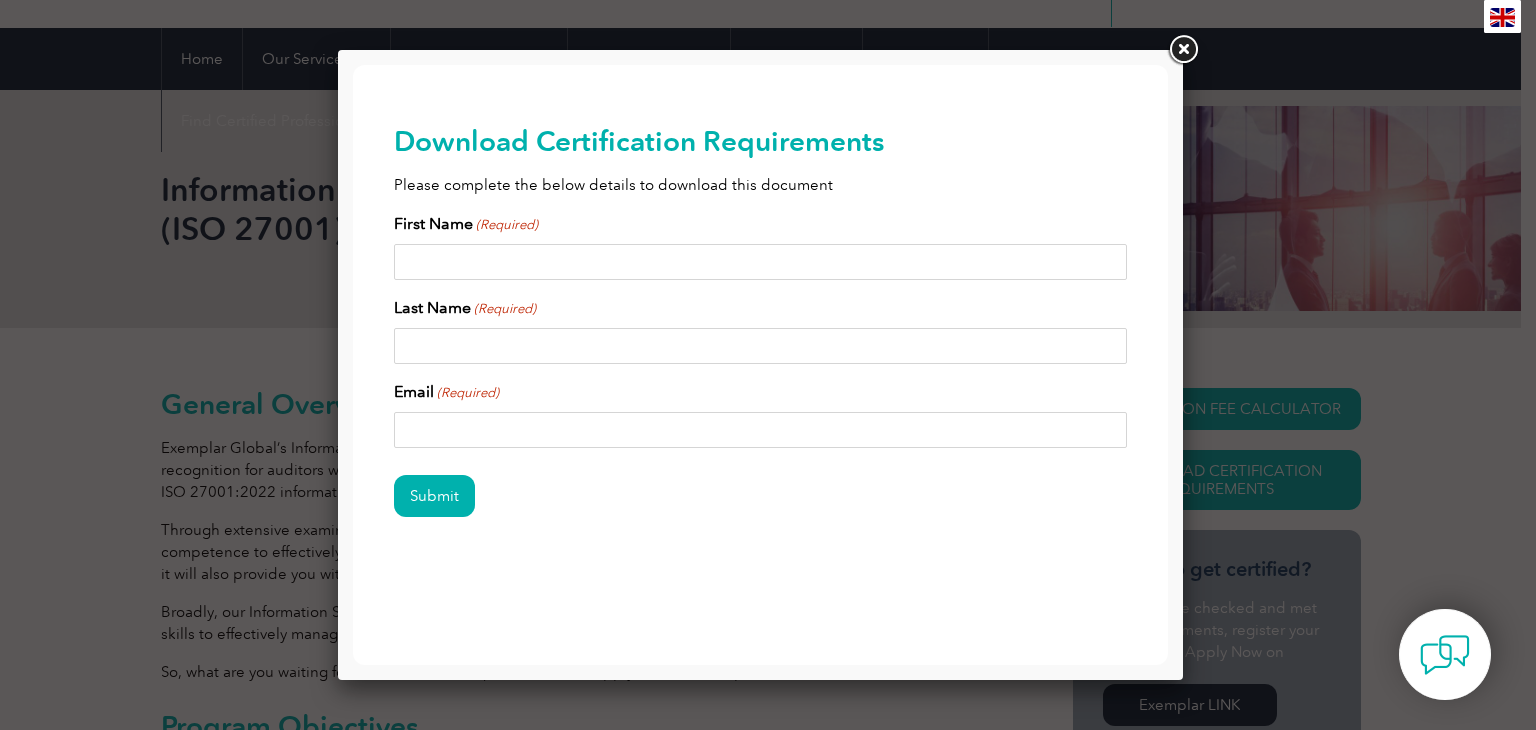 click on "First Name (Required)" at bounding box center [761, 262] 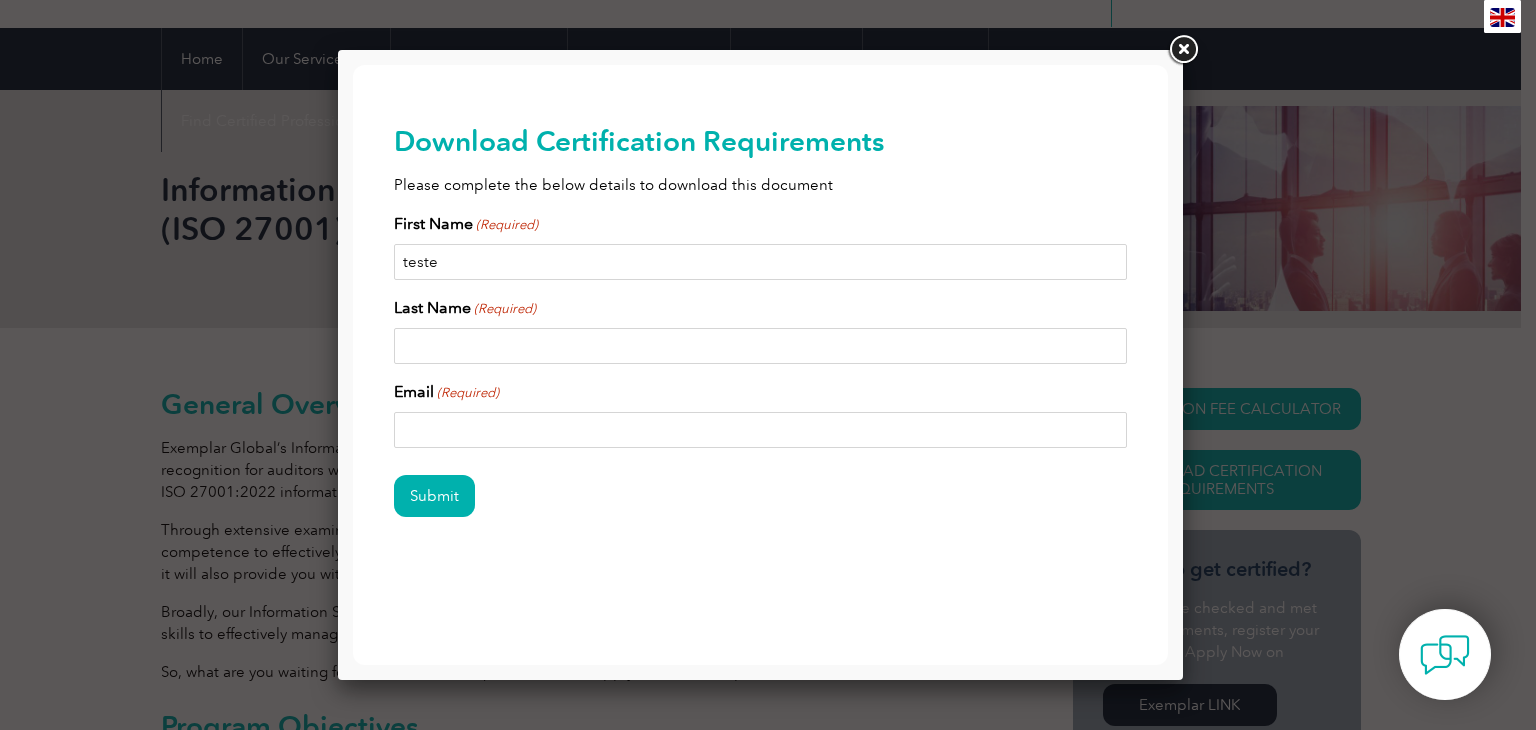 type on "teste" 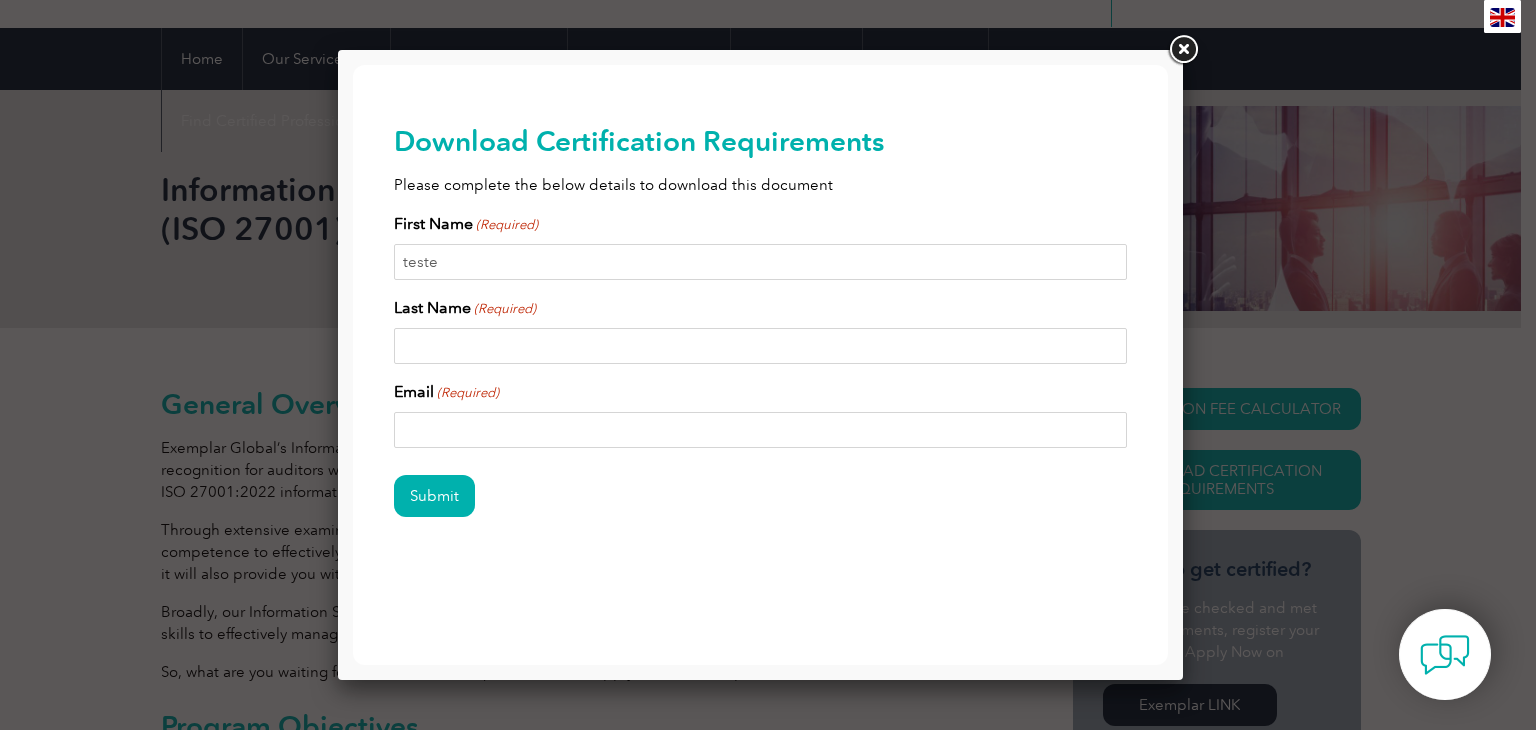 click on "Last Name (Required)" at bounding box center (761, 346) 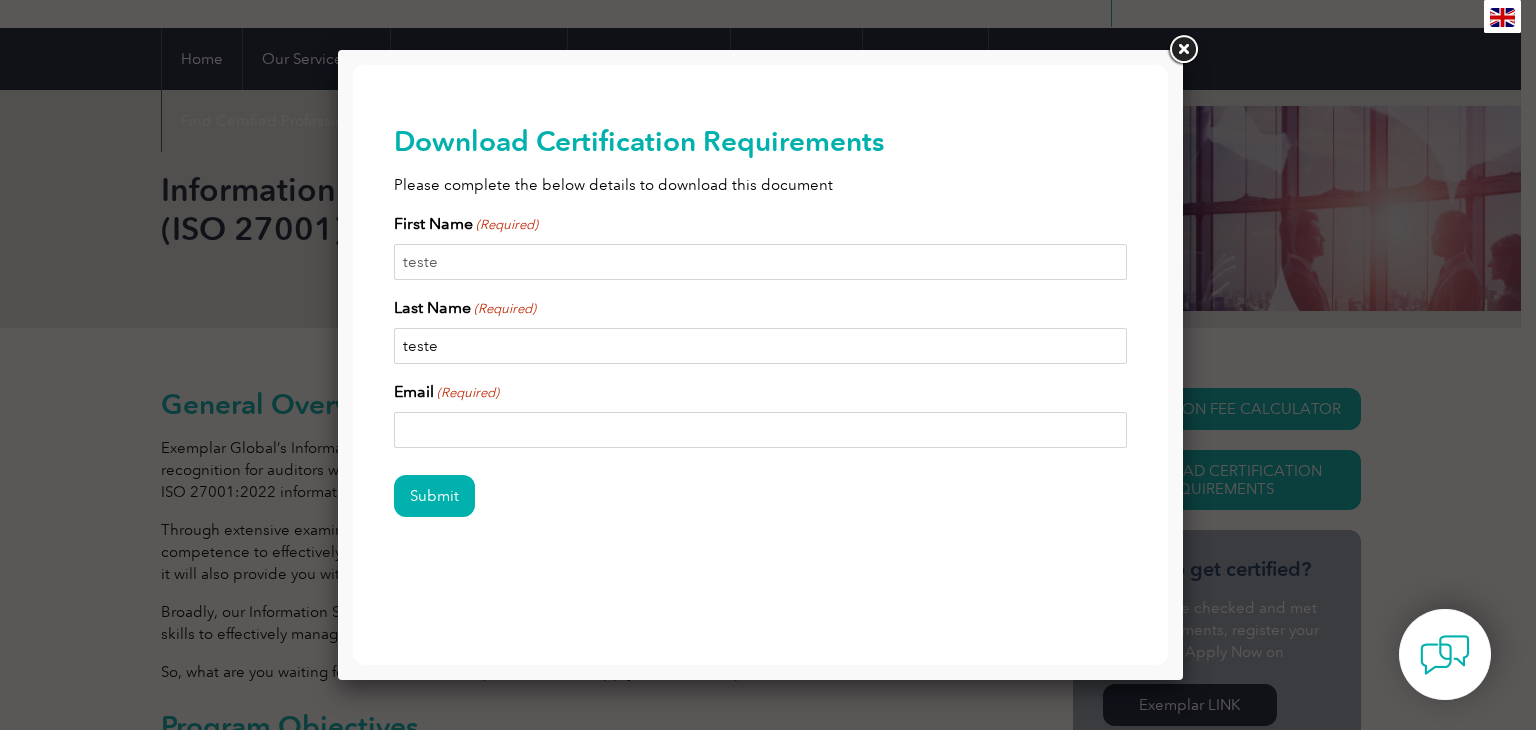 type on "teste" 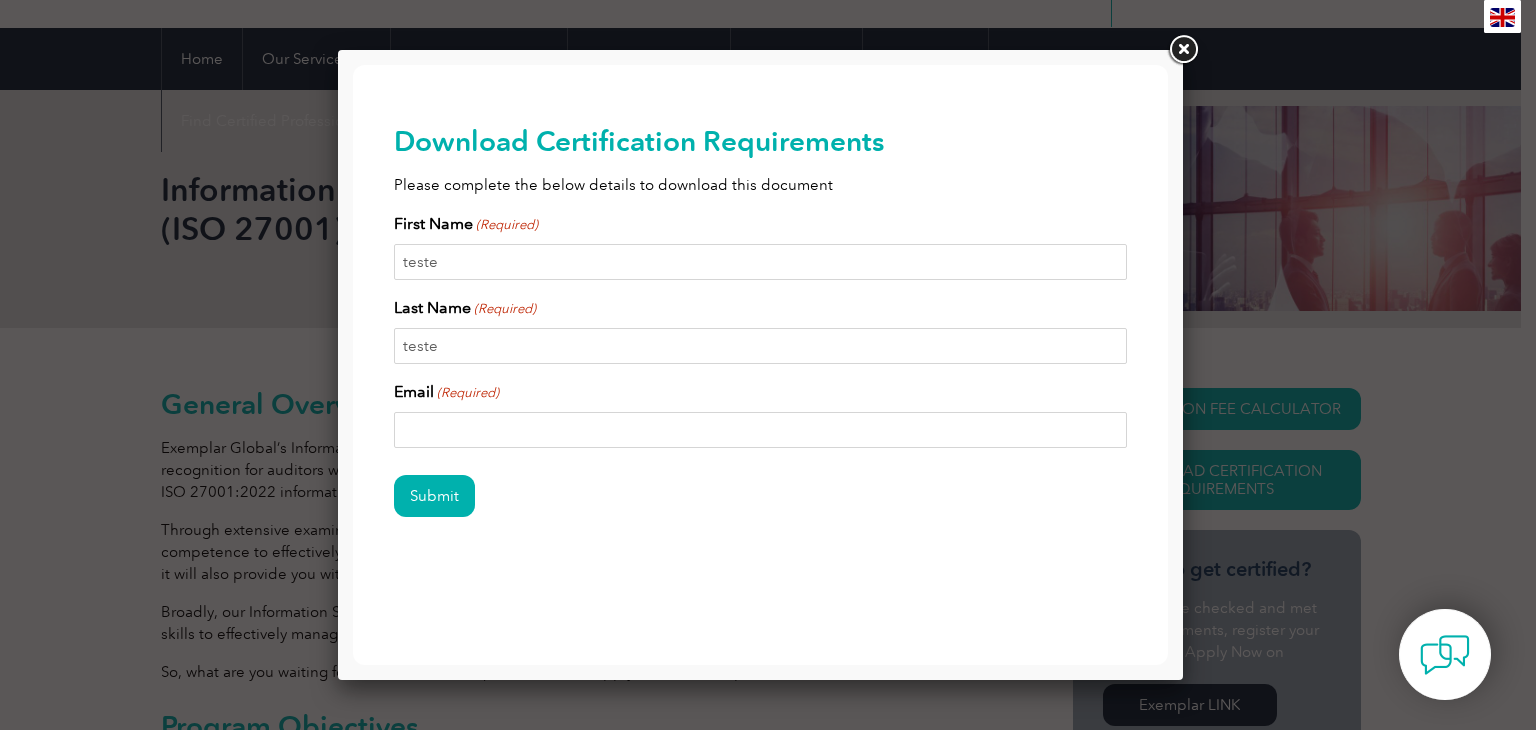 click on "Email (Required)" at bounding box center (761, 430) 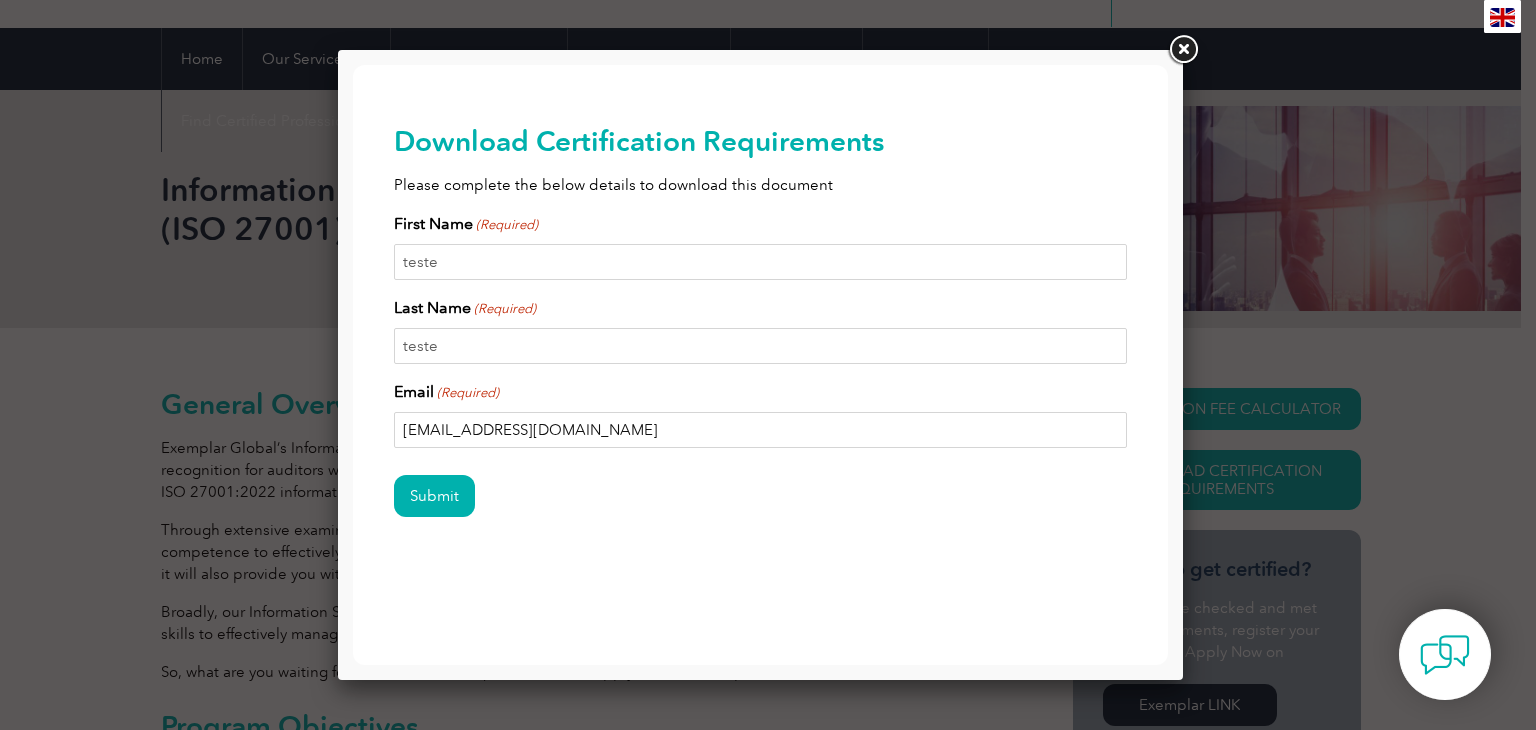 type on "ig.crevilari@gmail.com" 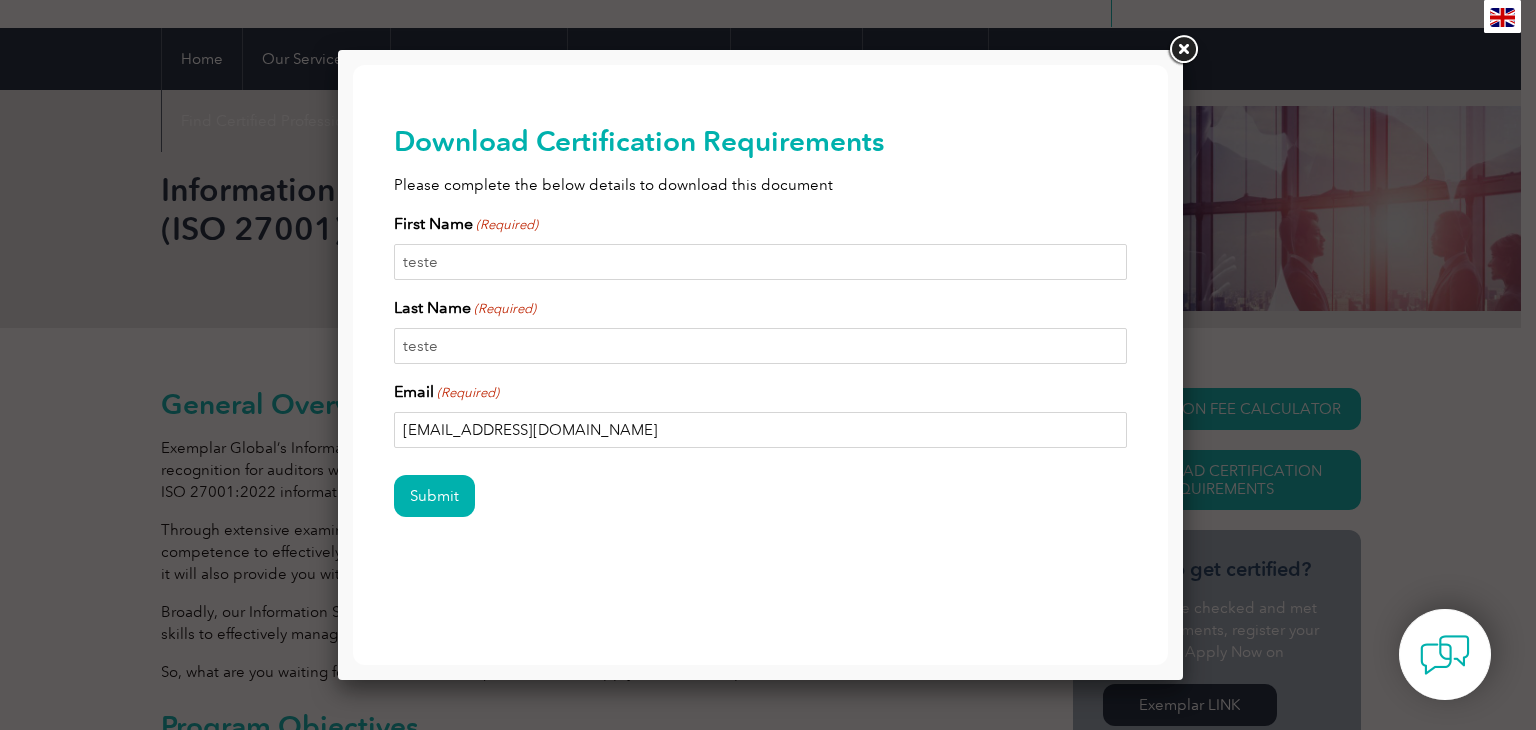 click on "Submit" at bounding box center (434, 496) 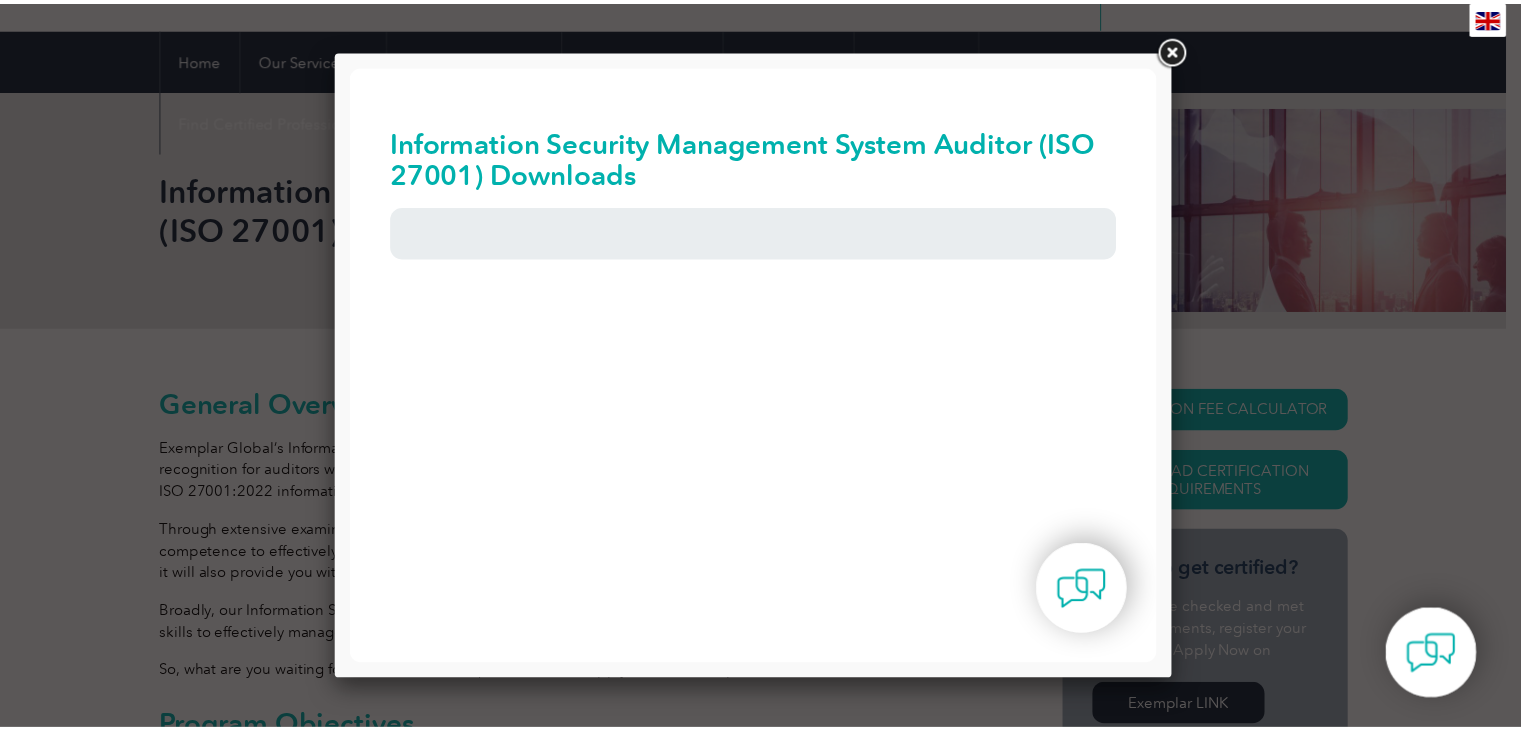scroll, scrollTop: 0, scrollLeft: 0, axis: both 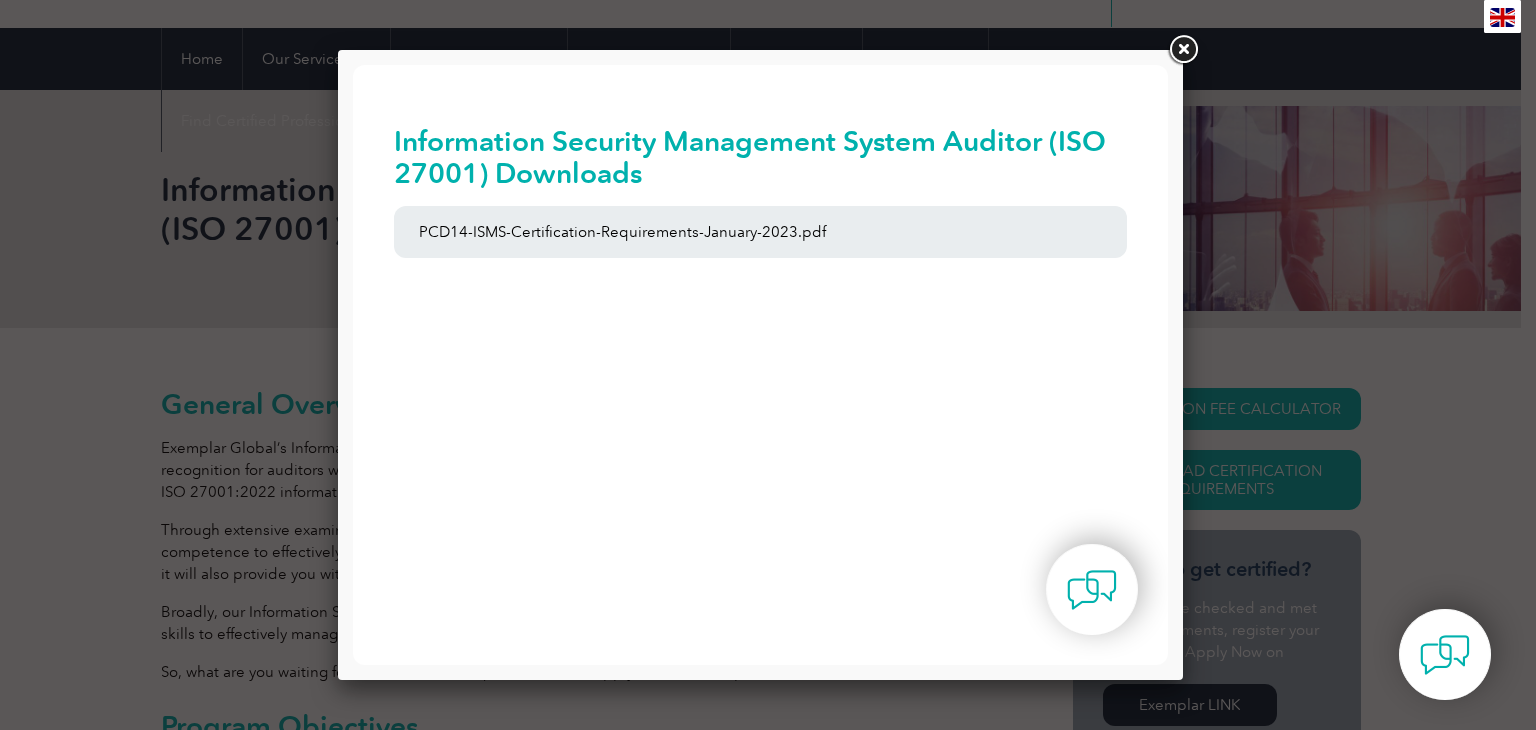 click at bounding box center [1183, 50] 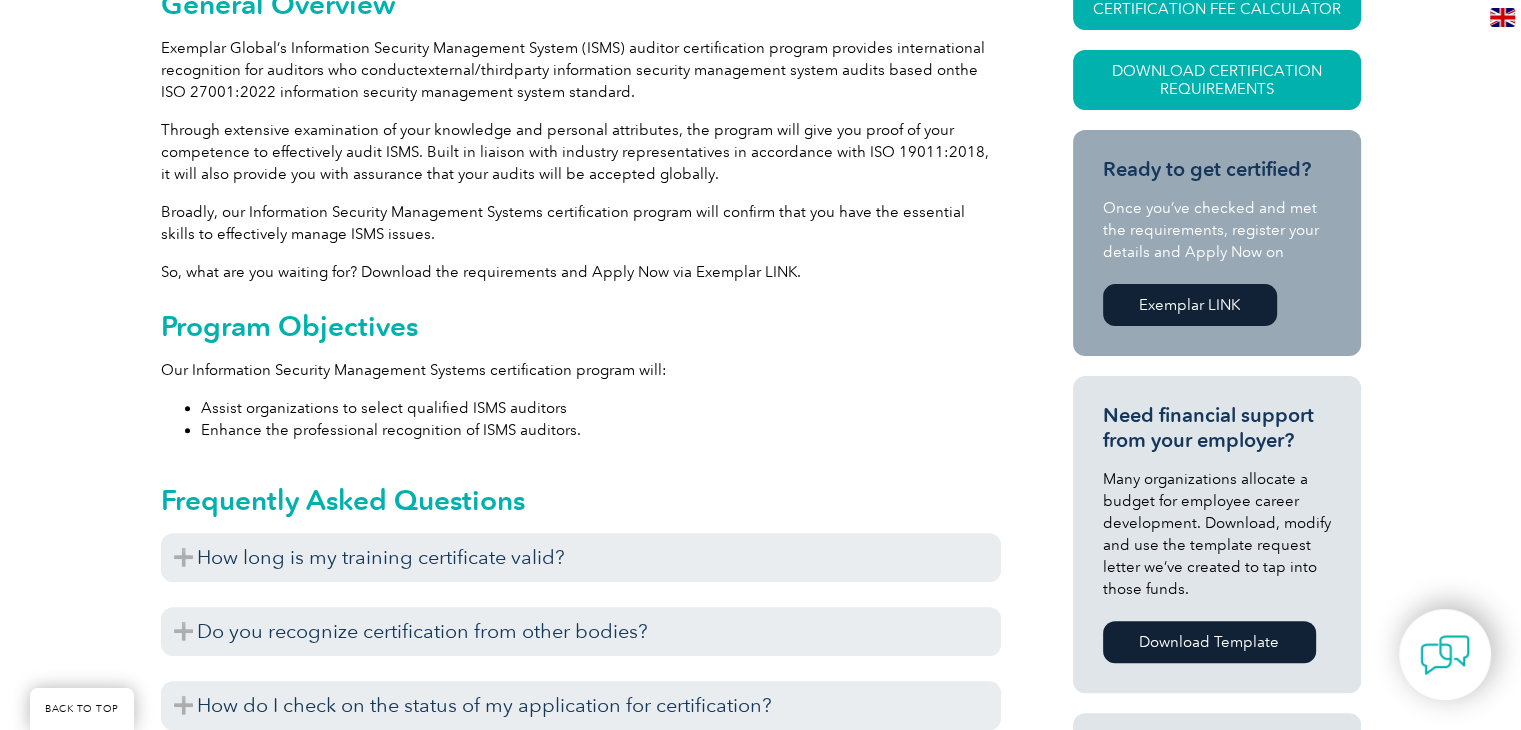 scroll, scrollTop: 960, scrollLeft: 0, axis: vertical 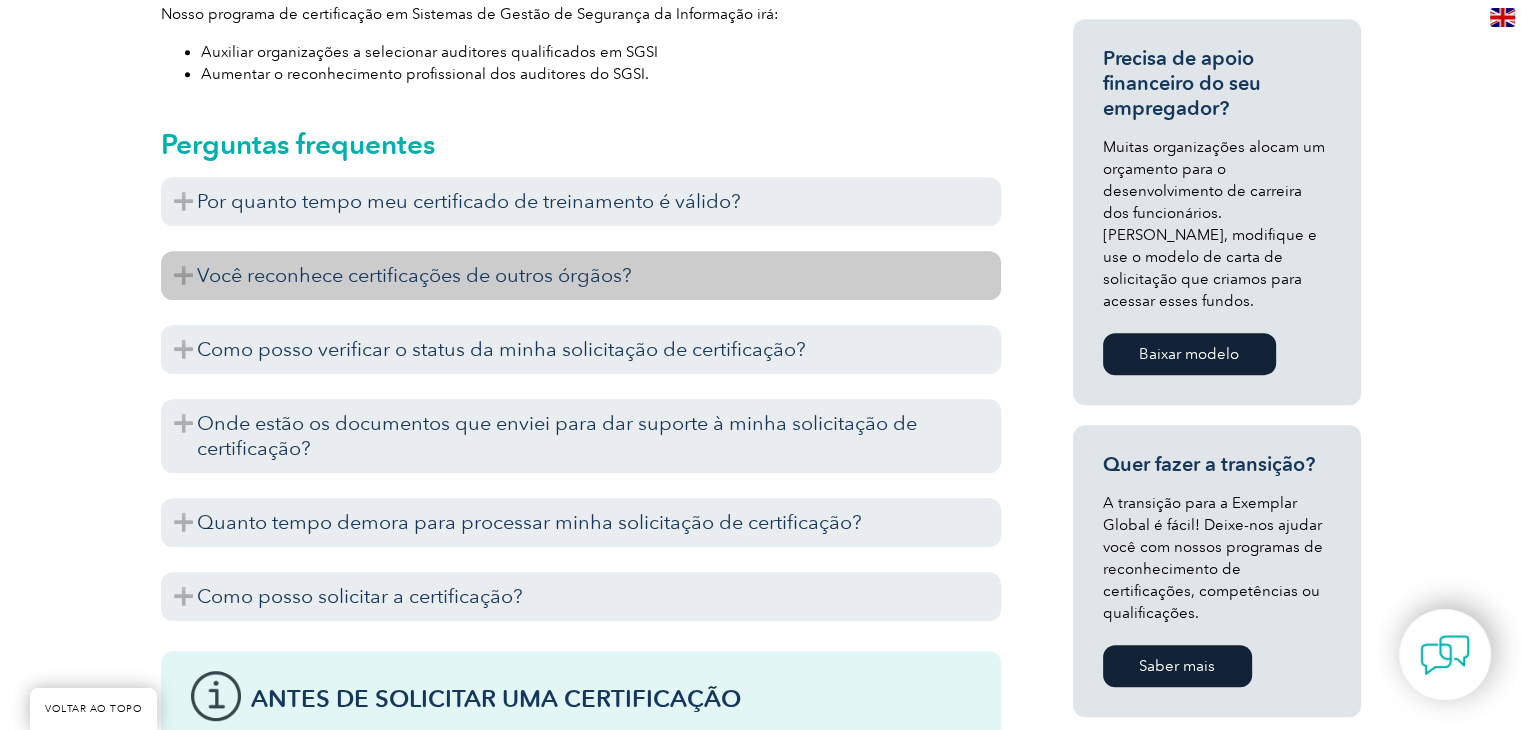 click on "Você reconhece certificações de outros órgãos?" at bounding box center (414, 275) 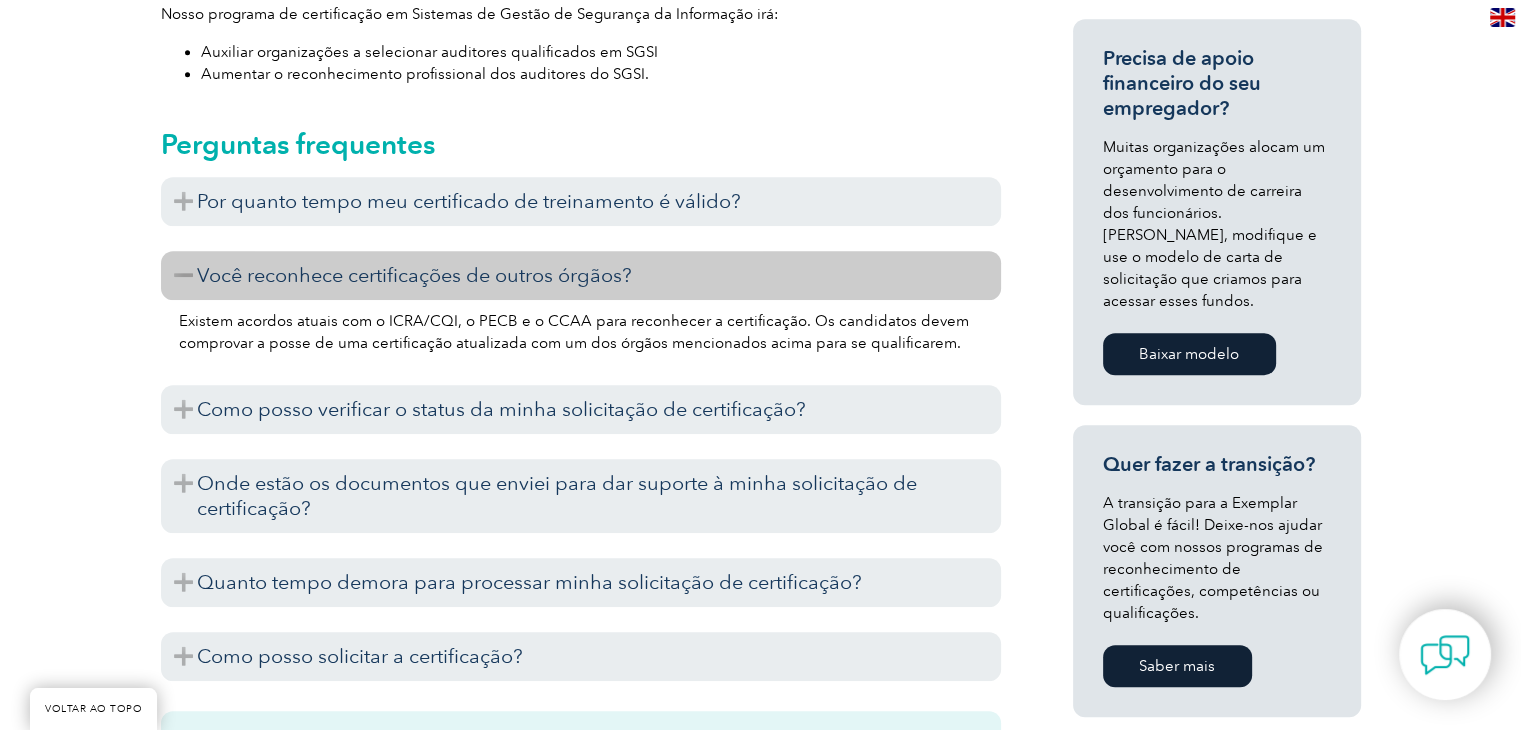click on "Existem acordos atuais com o ICRA/CQI, o PECB e o CCAA para reconhecer a certificação. Os candidatos devem comprovar a posse de uma certificação atualizada com um dos órgãos mencionados acima para se qualificarem." at bounding box center [574, 332] 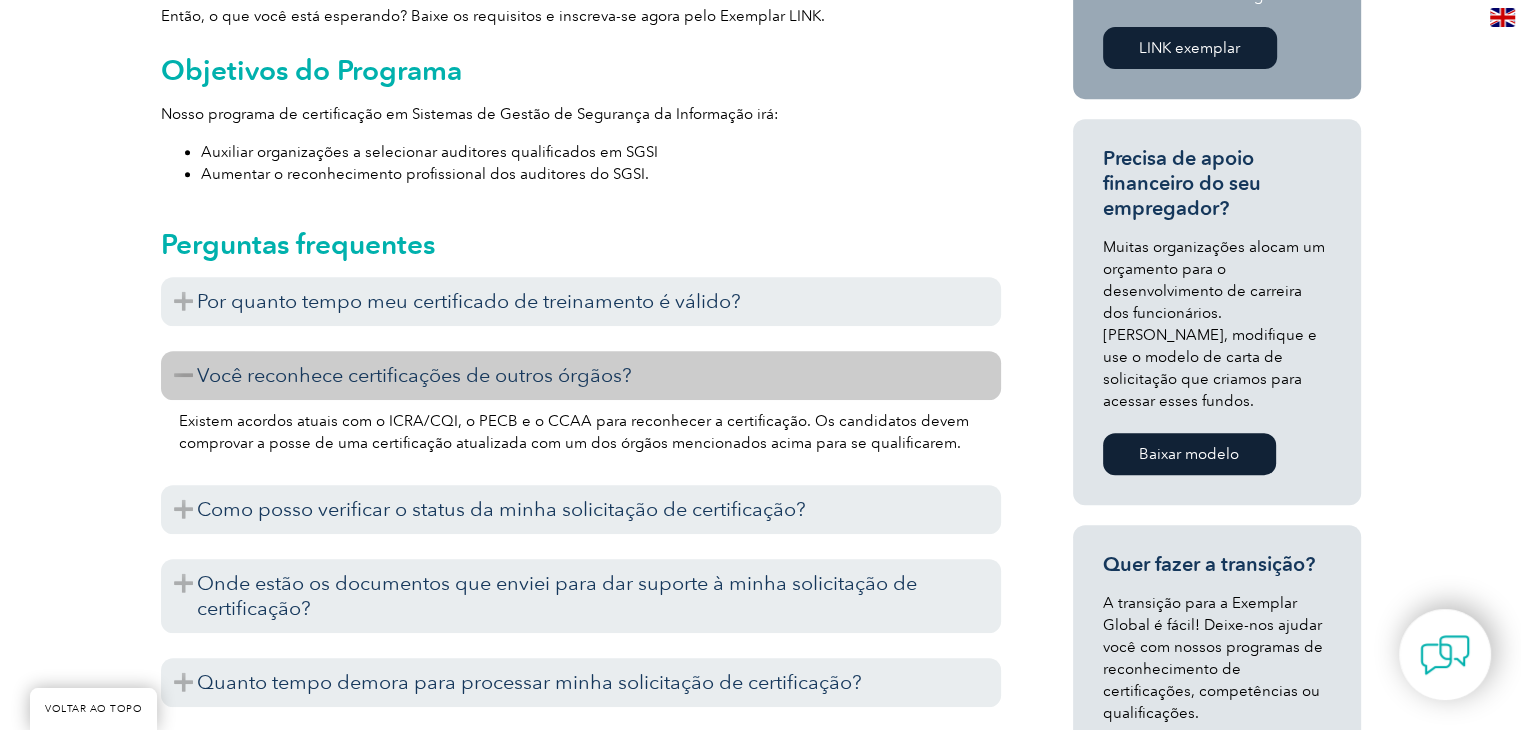 scroll, scrollTop: 760, scrollLeft: 0, axis: vertical 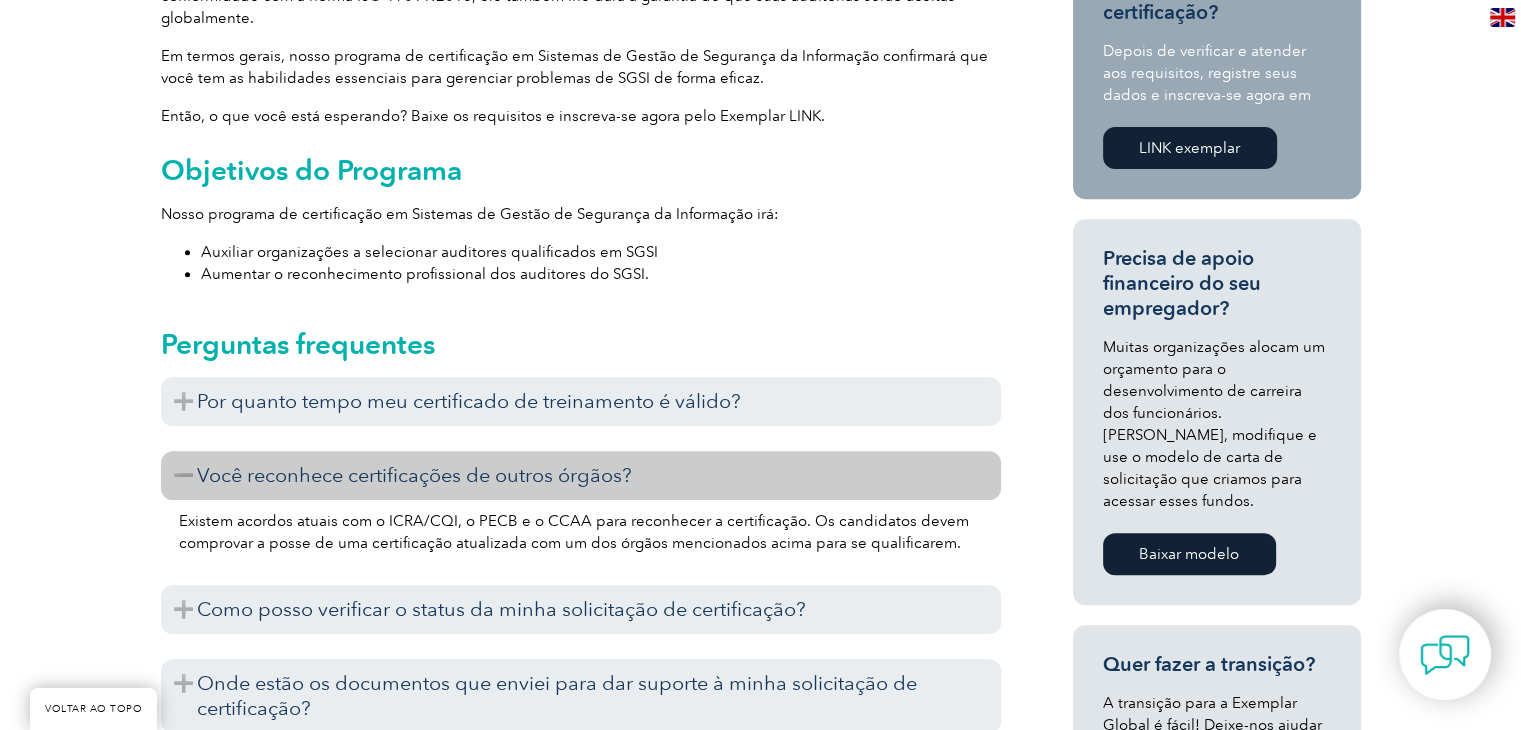 click on "Auxiliar organizações a selecionar auditores qualificados em SGSI" at bounding box center [429, 252] 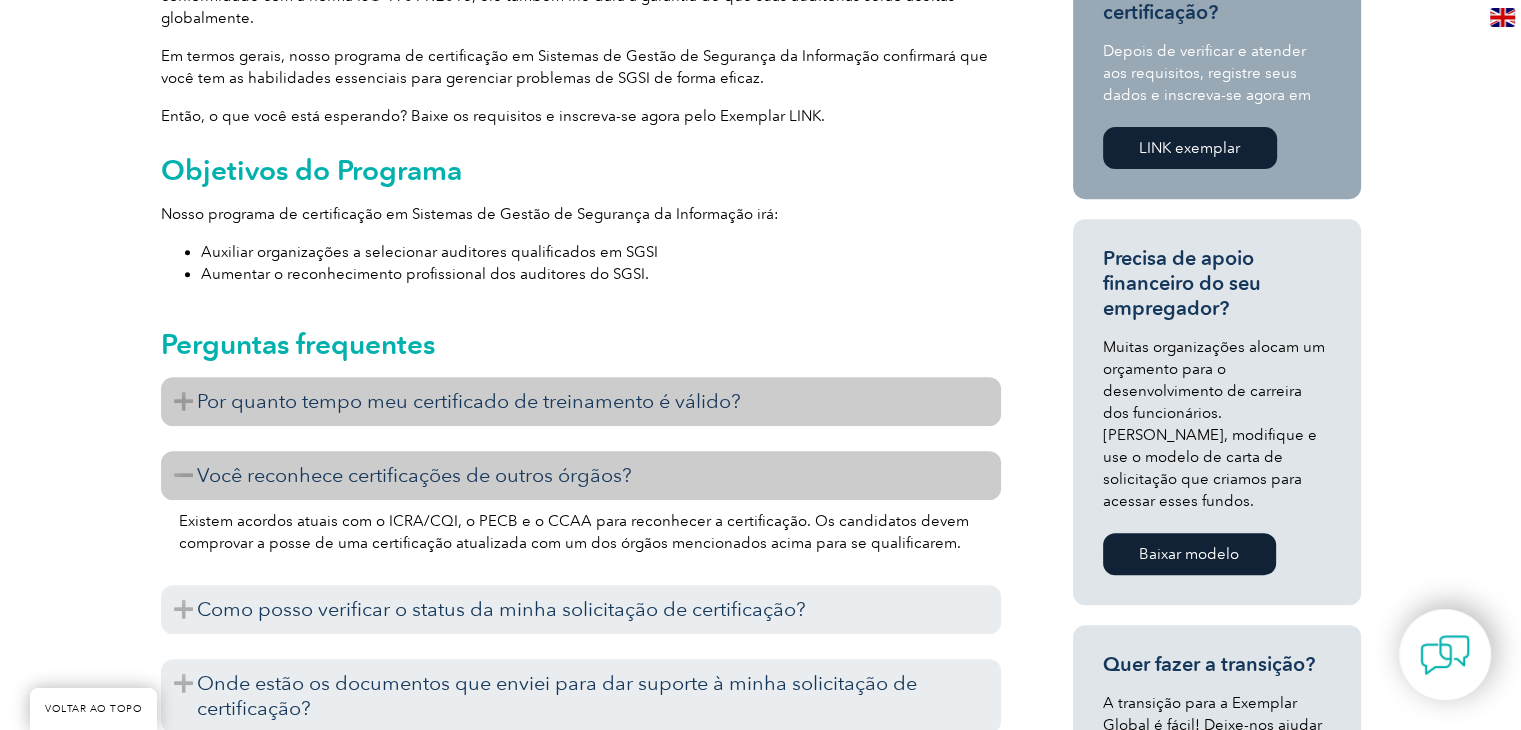 click on "Por quanto tempo meu certificado de treinamento é válido?" at bounding box center (469, 401) 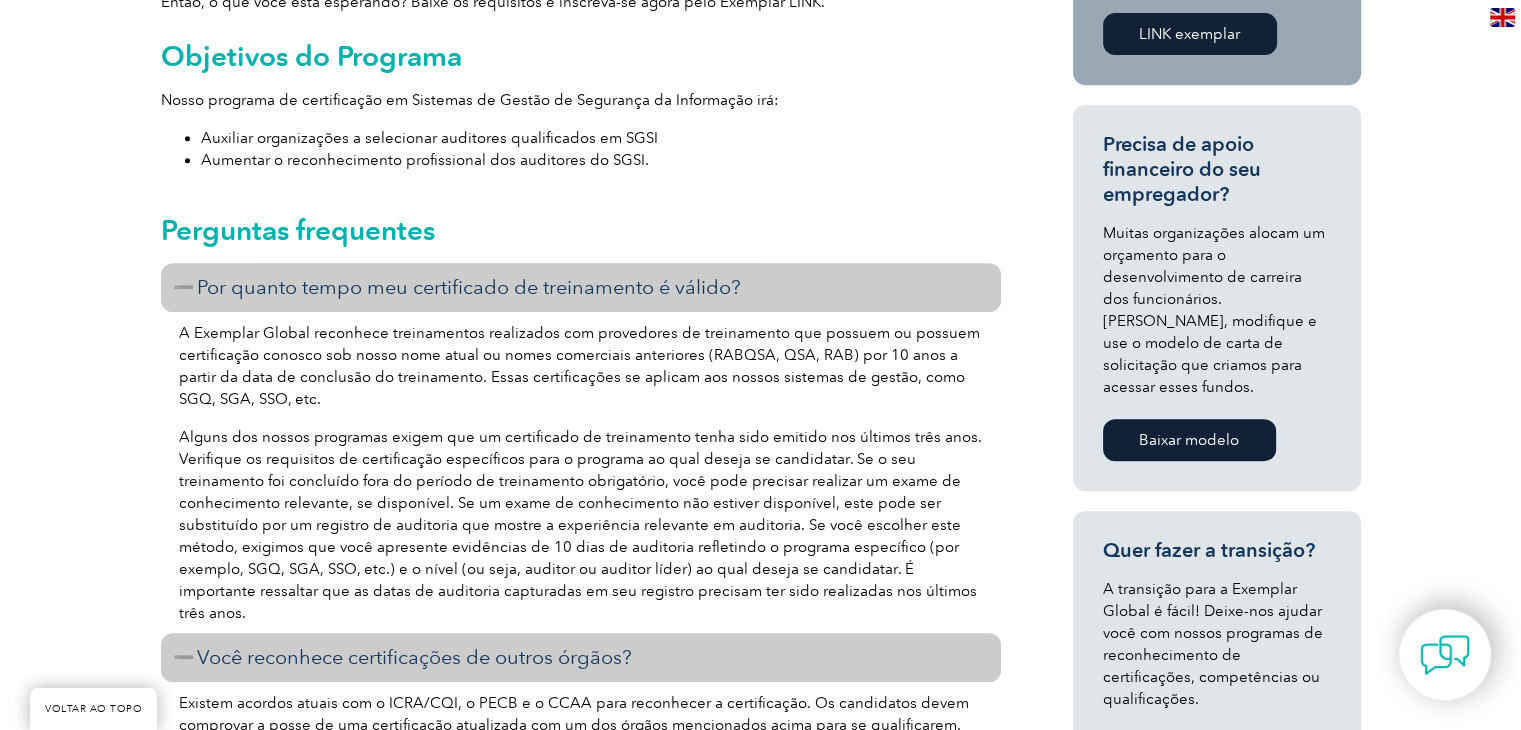 scroll, scrollTop: 960, scrollLeft: 0, axis: vertical 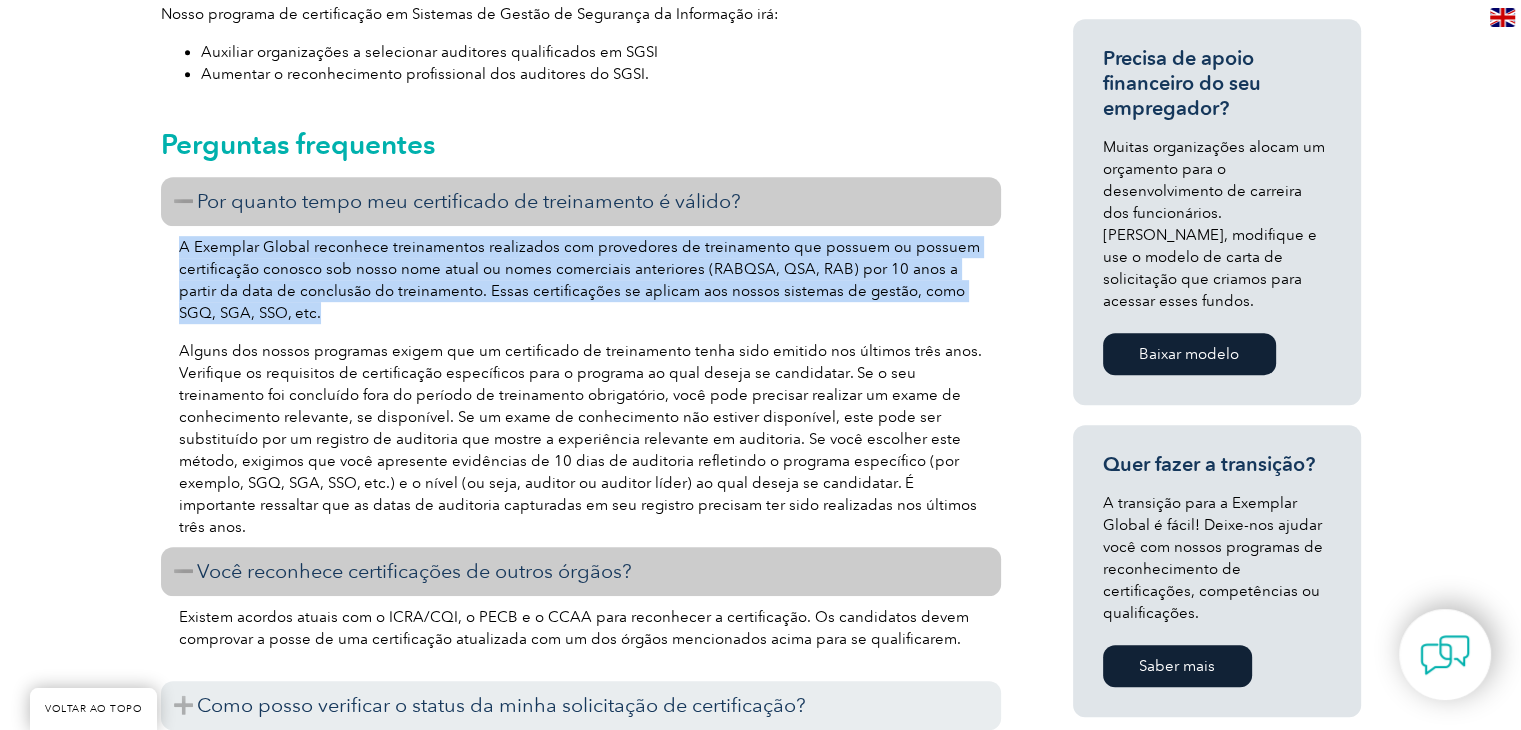 drag, startPoint x: 190, startPoint y: 197, endPoint x: 571, endPoint y: 257, distance: 385.69547 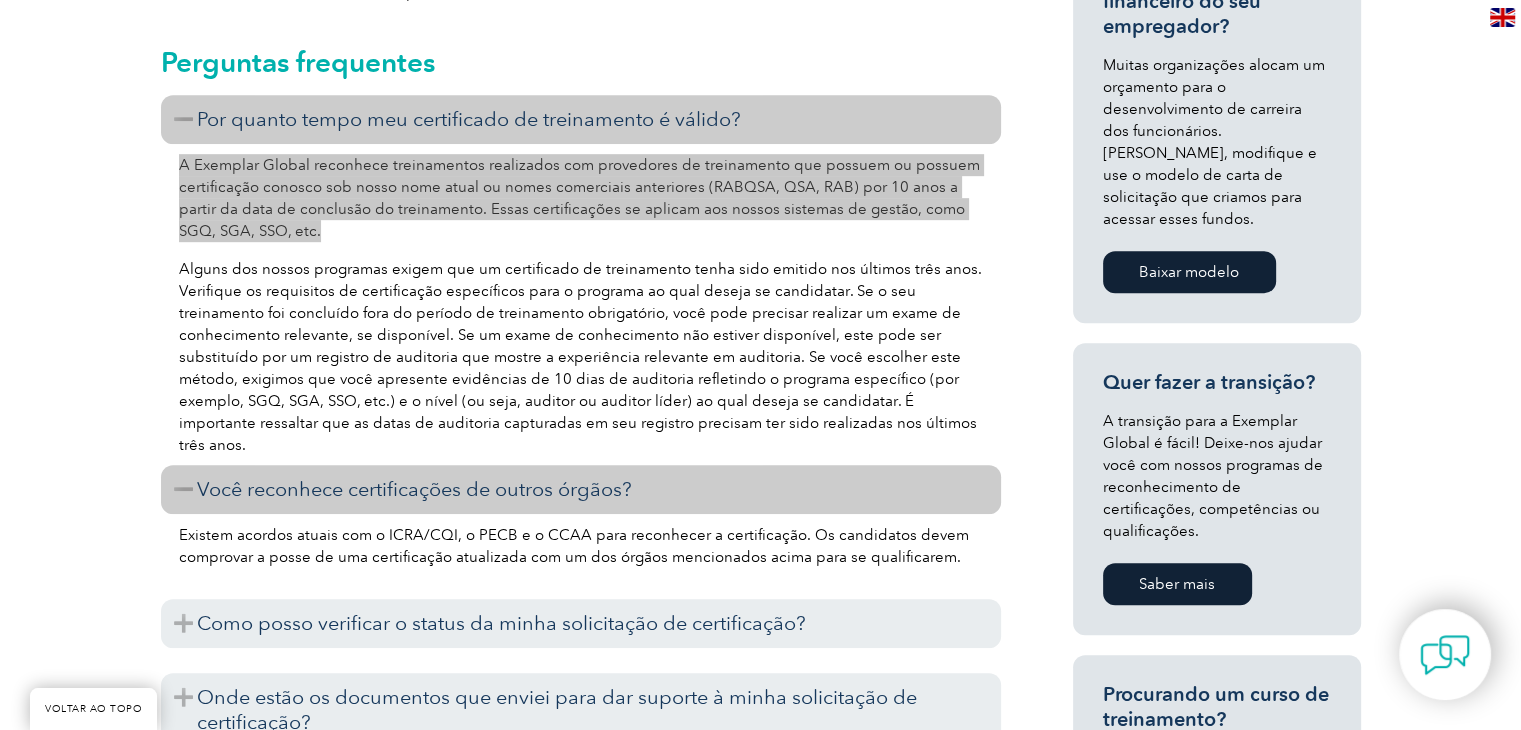 scroll, scrollTop: 1160, scrollLeft: 0, axis: vertical 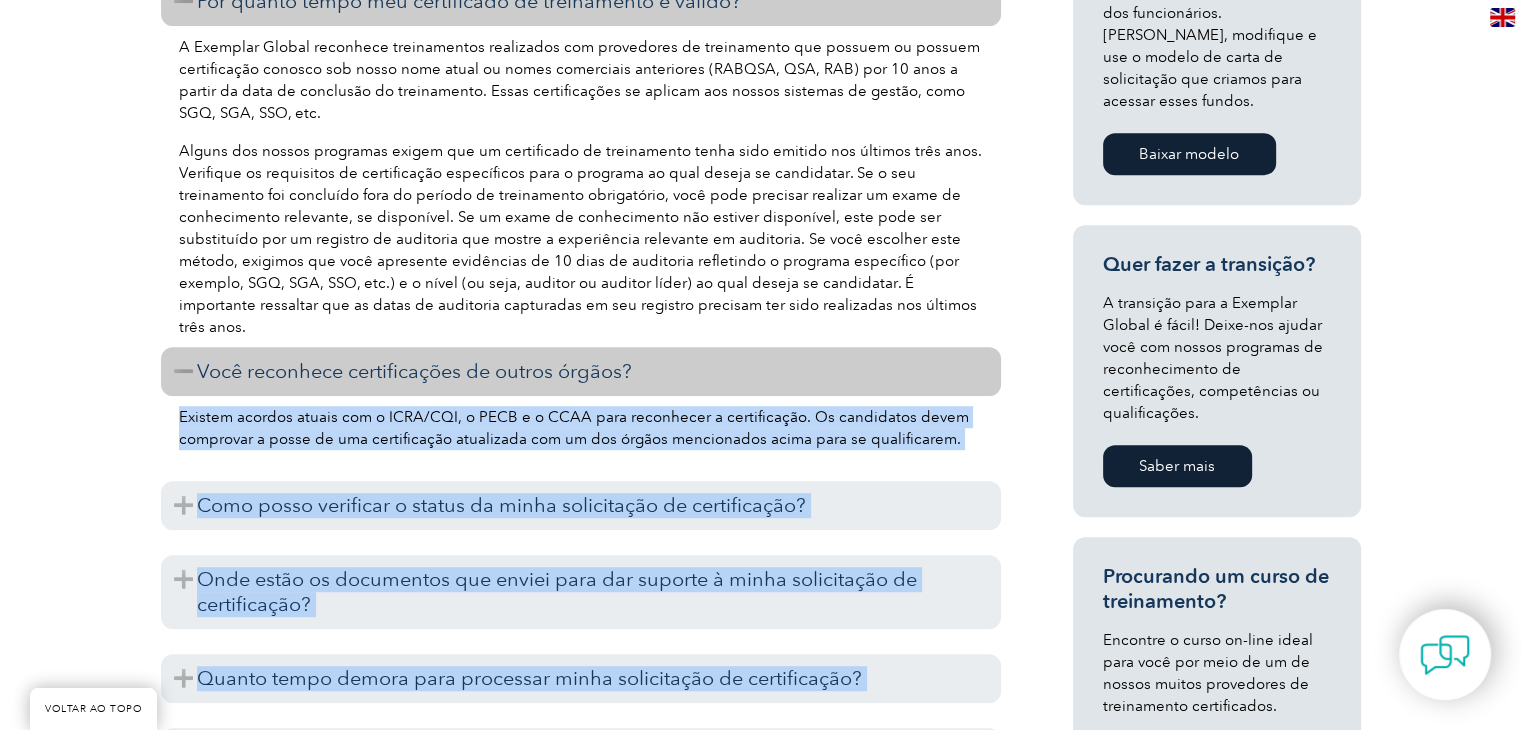drag, startPoint x: 168, startPoint y: 364, endPoint x: 1000, endPoint y: 399, distance: 832.73584 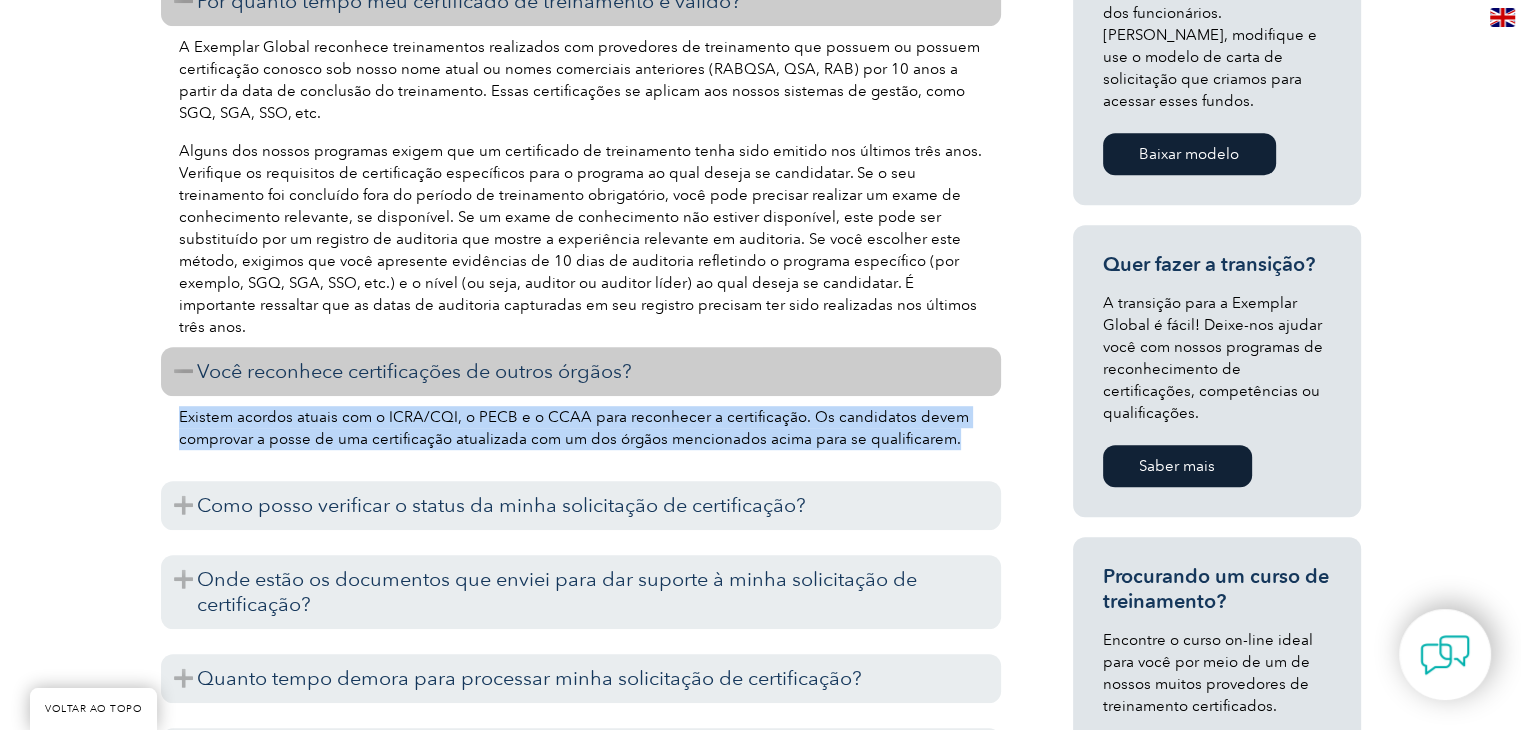 drag, startPoint x: 946, startPoint y: 389, endPoint x: 175, endPoint y: 375, distance: 771.1271 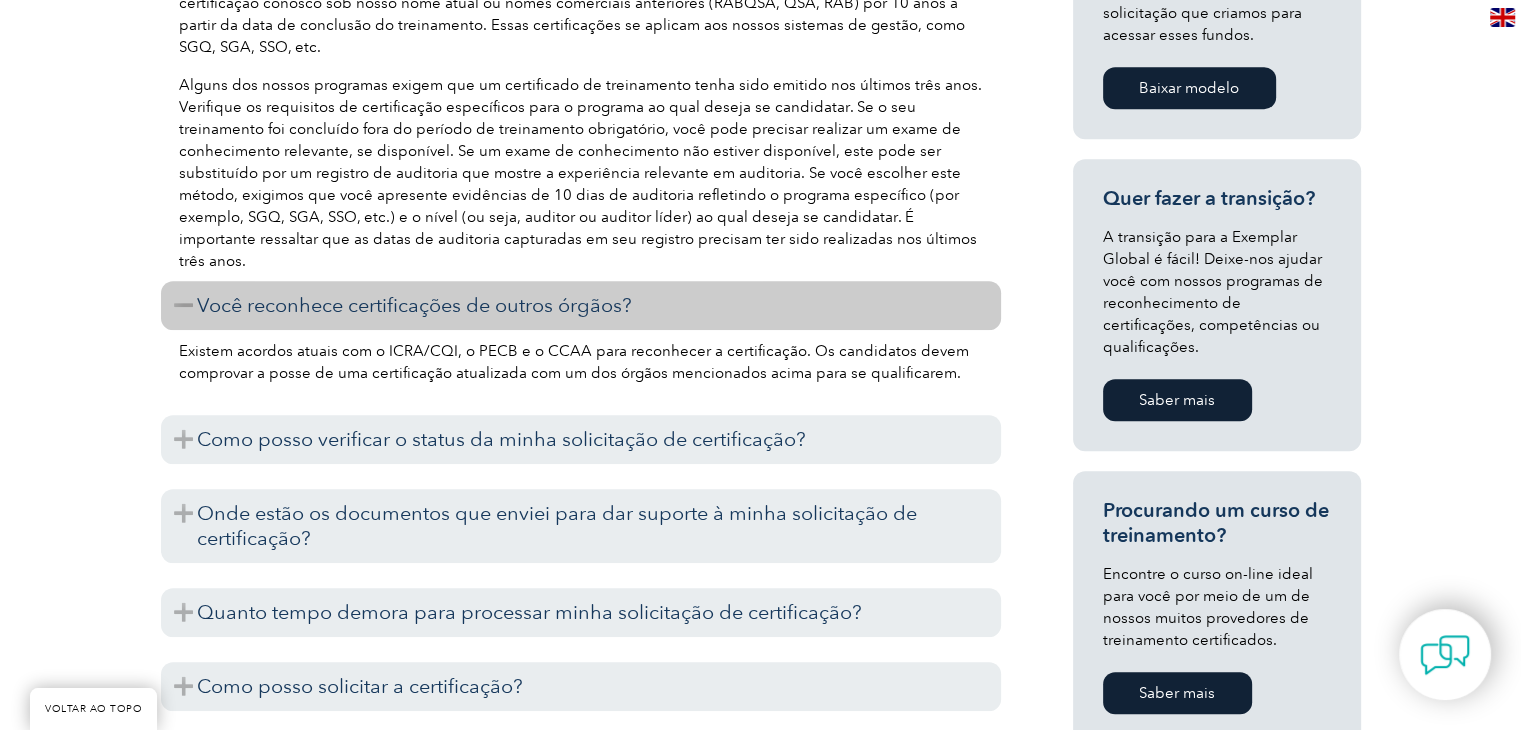 scroll, scrollTop: 1260, scrollLeft: 0, axis: vertical 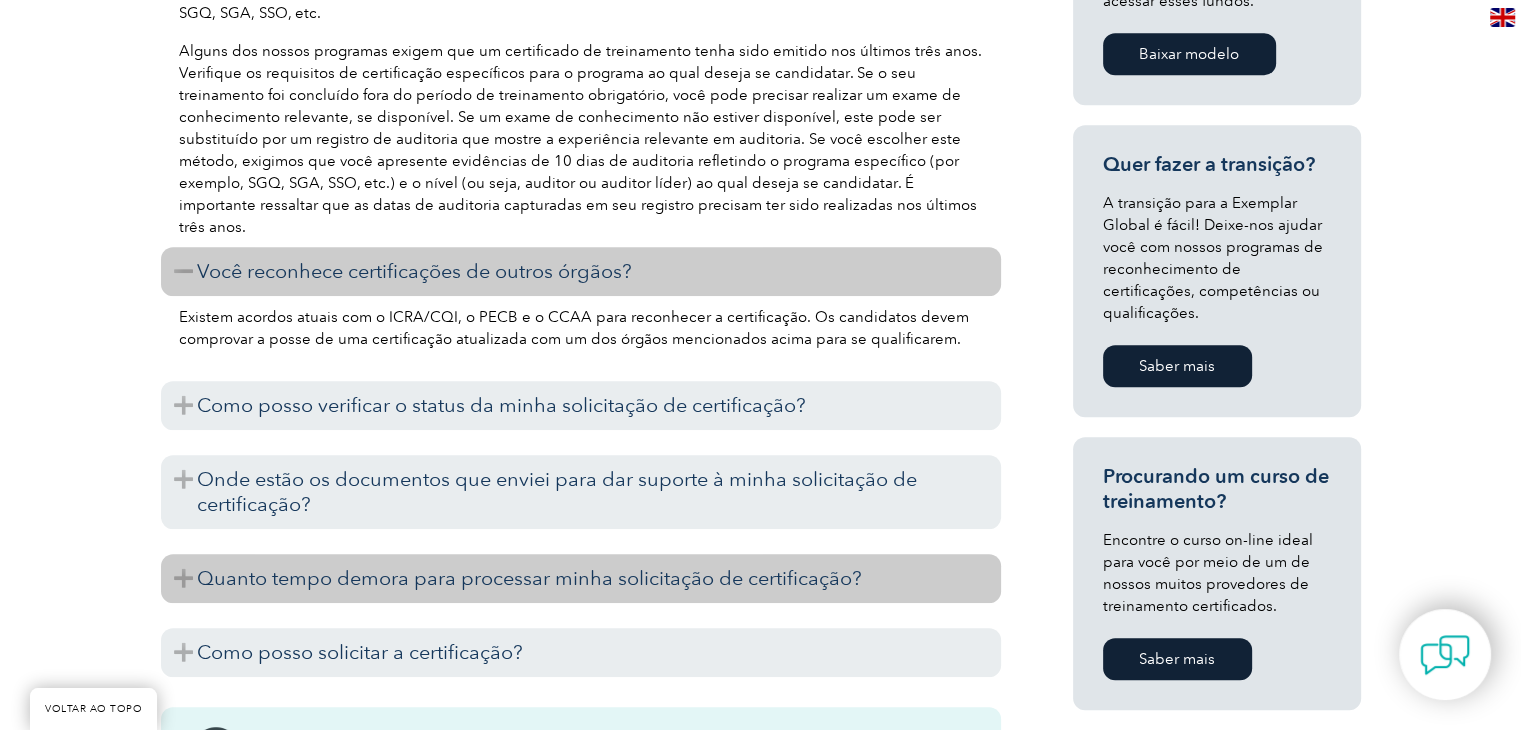 click on "Quanto tempo demora para processar minha solicitação de certificação?" at bounding box center [529, 578] 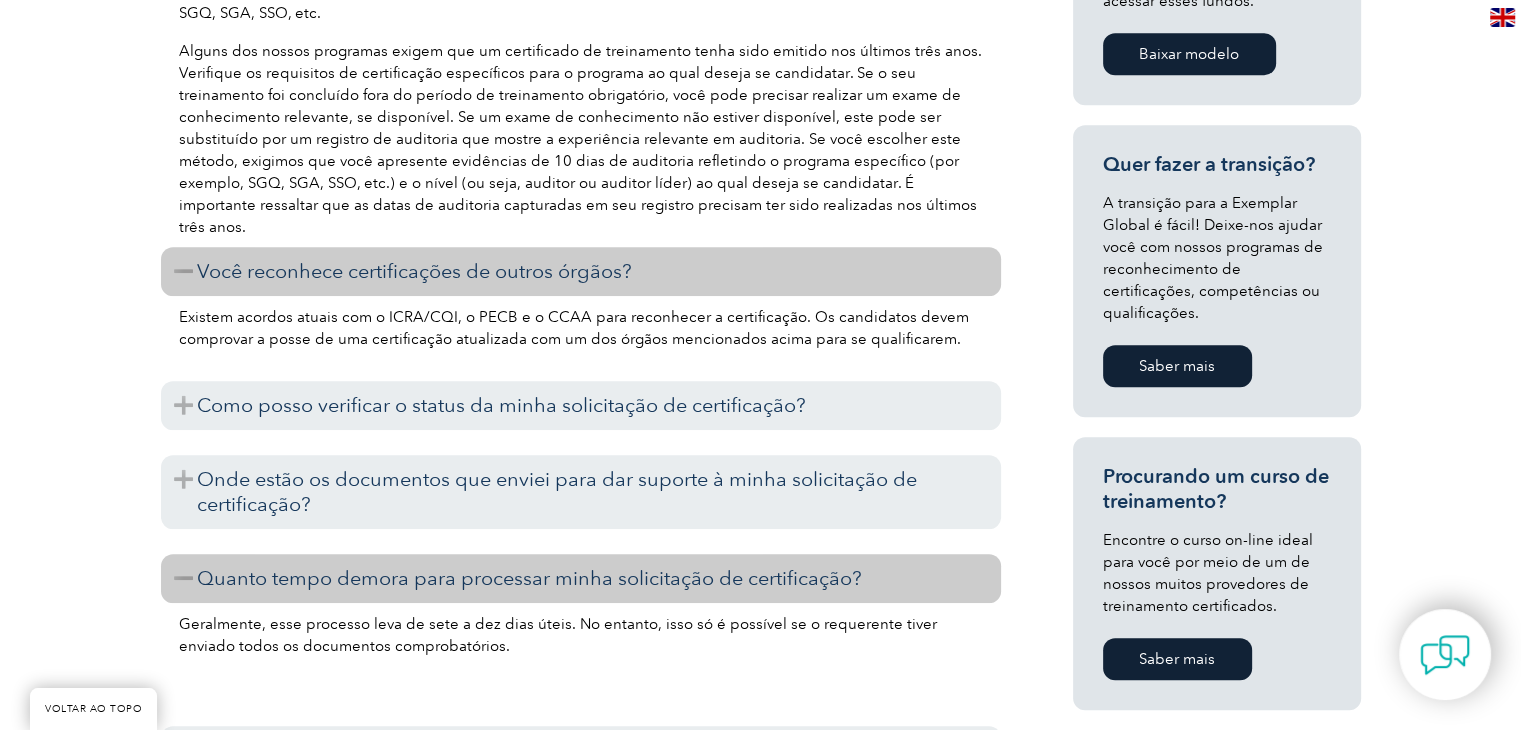 click on "Quanto tempo demora para processar minha solicitação de certificação?" at bounding box center (529, 578) 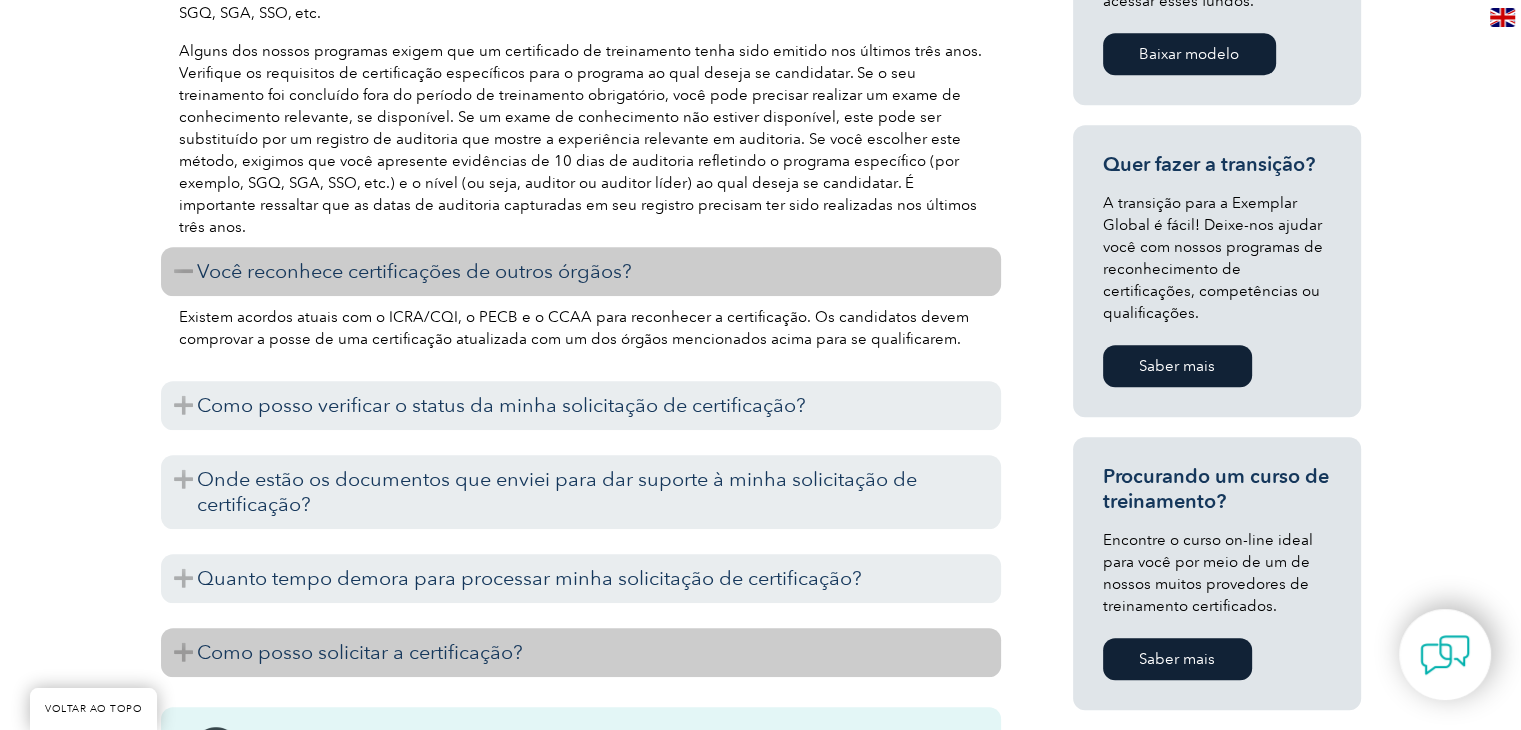 click on "Como posso solicitar a certificação?" at bounding box center (581, 652) 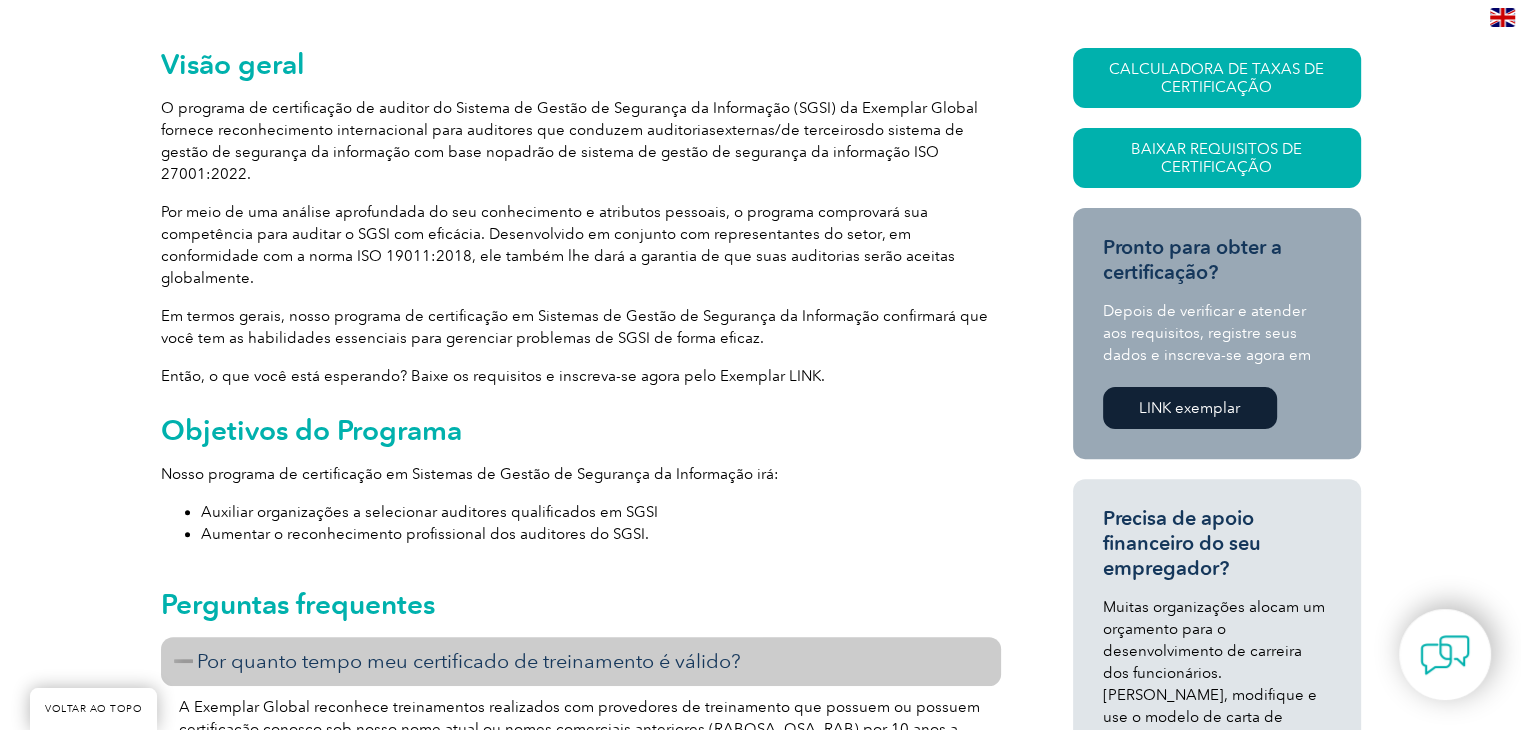 scroll, scrollTop: 700, scrollLeft: 0, axis: vertical 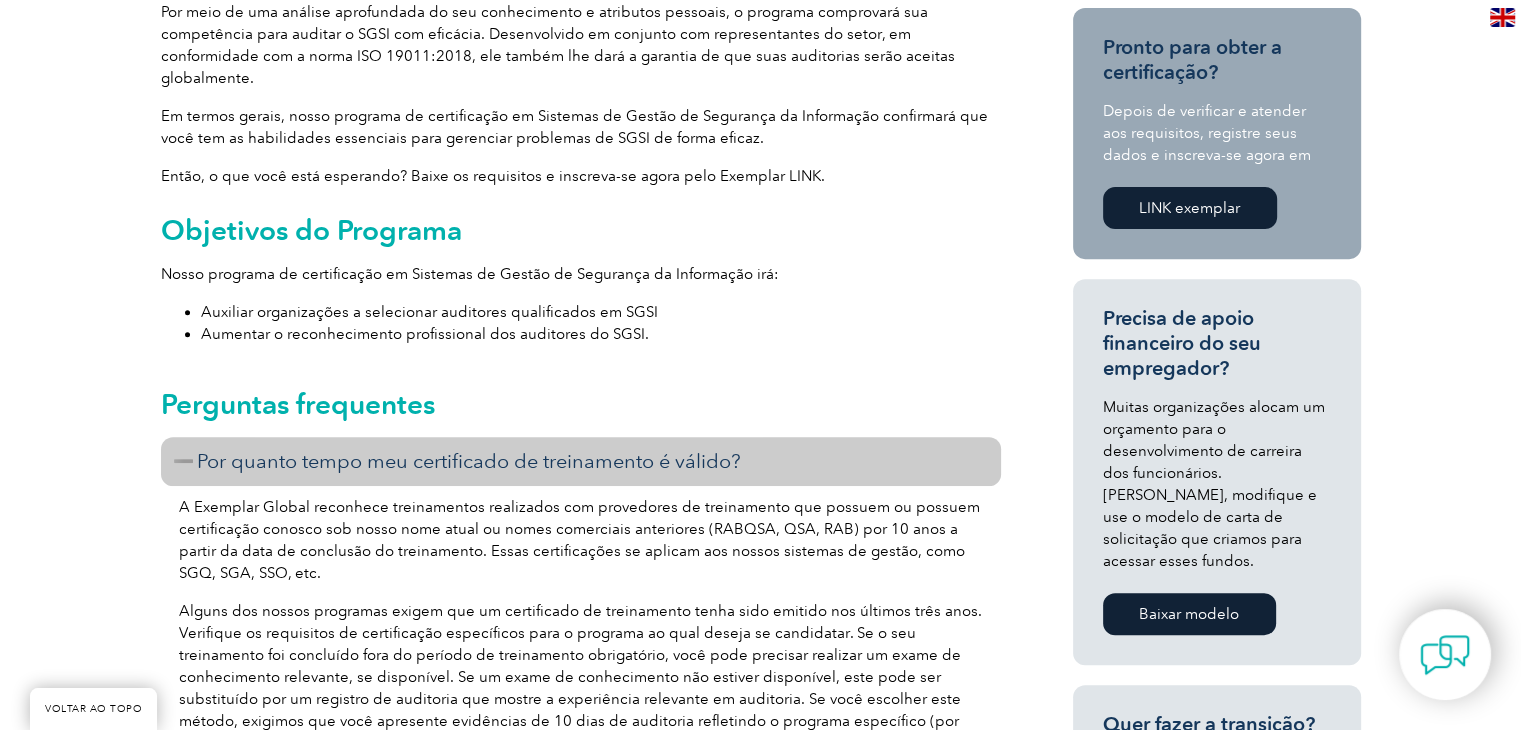 click on "Por quanto tempo meu certificado de treinamento é válido?" at bounding box center (469, 461) 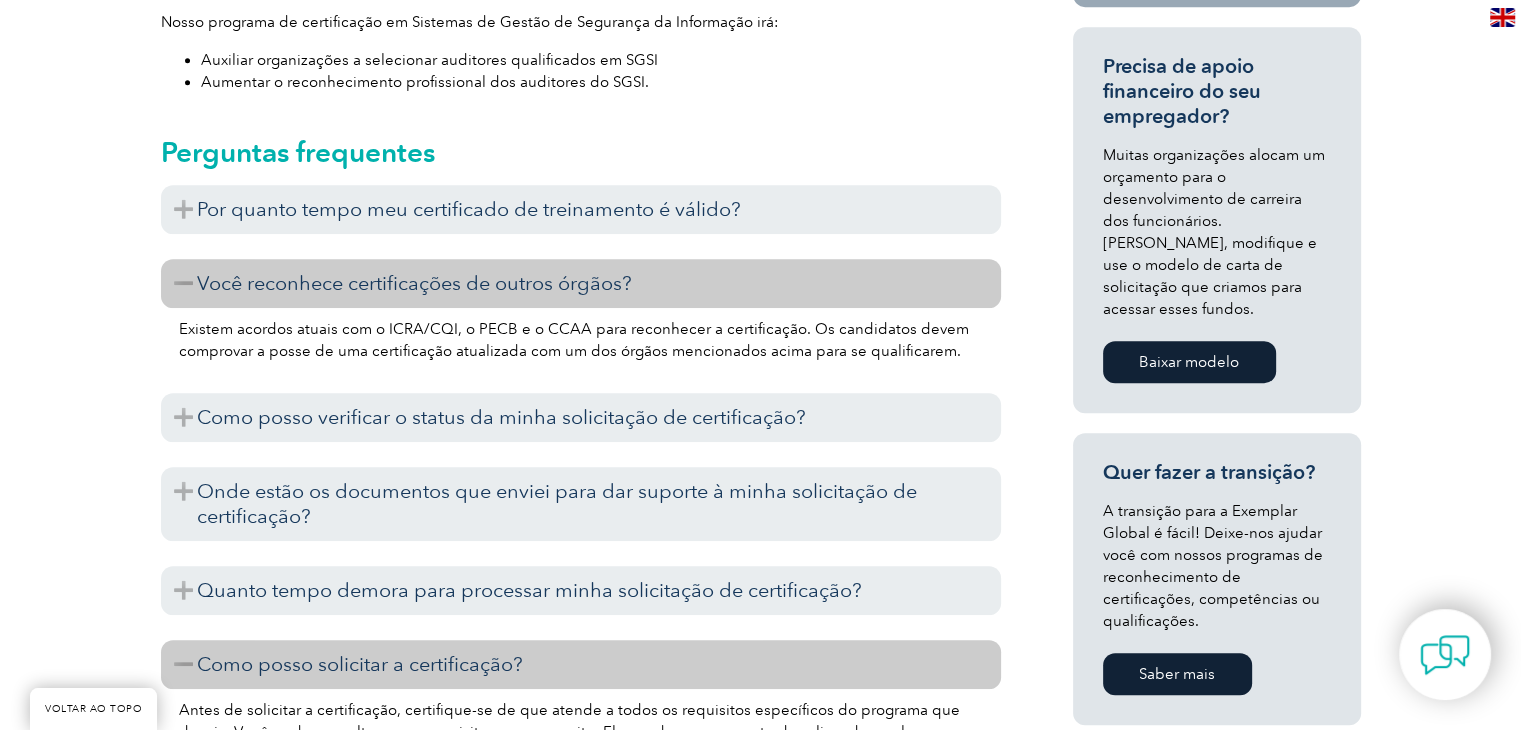 scroll, scrollTop: 800, scrollLeft: 0, axis: vertical 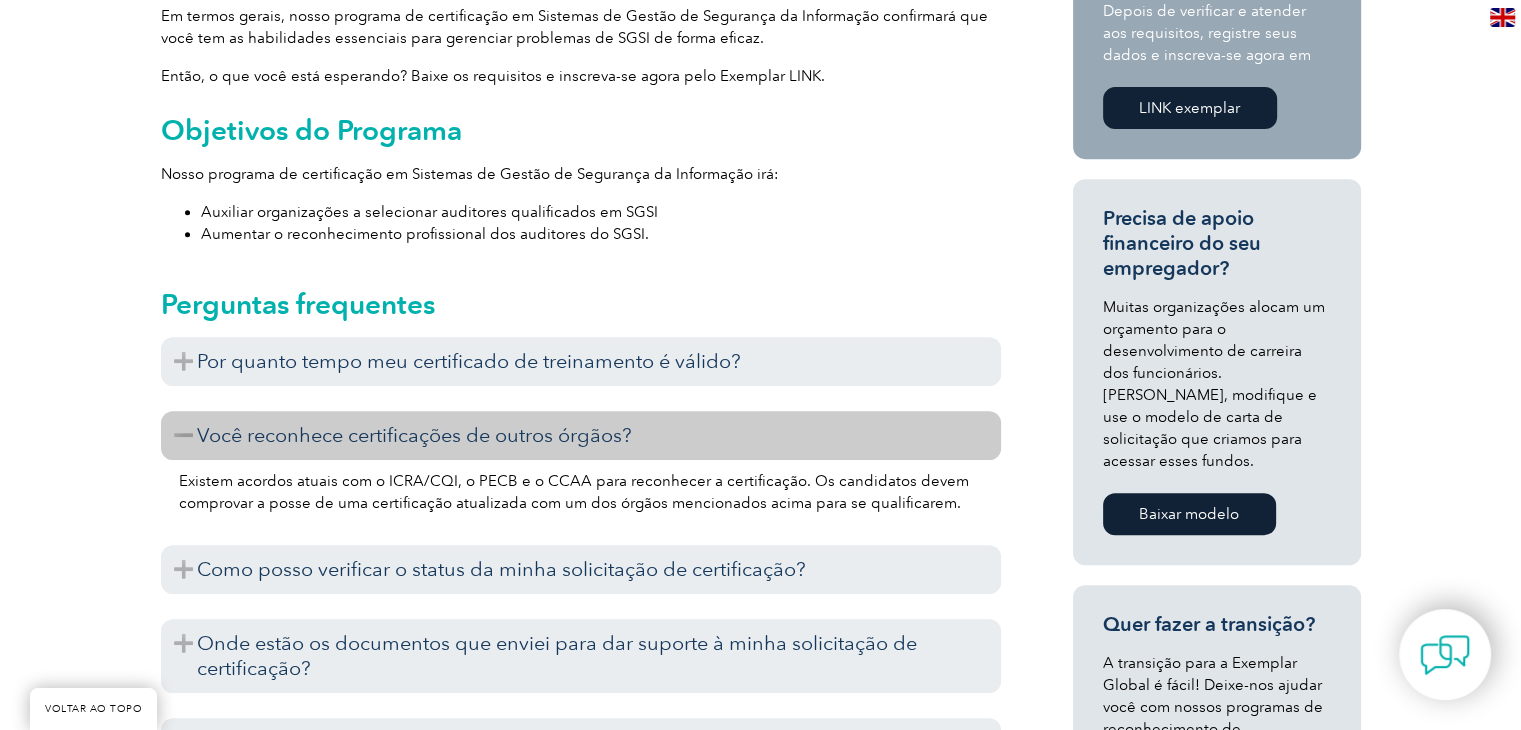 click on "Você reconhece certificações de outros órgãos?" at bounding box center [581, 435] 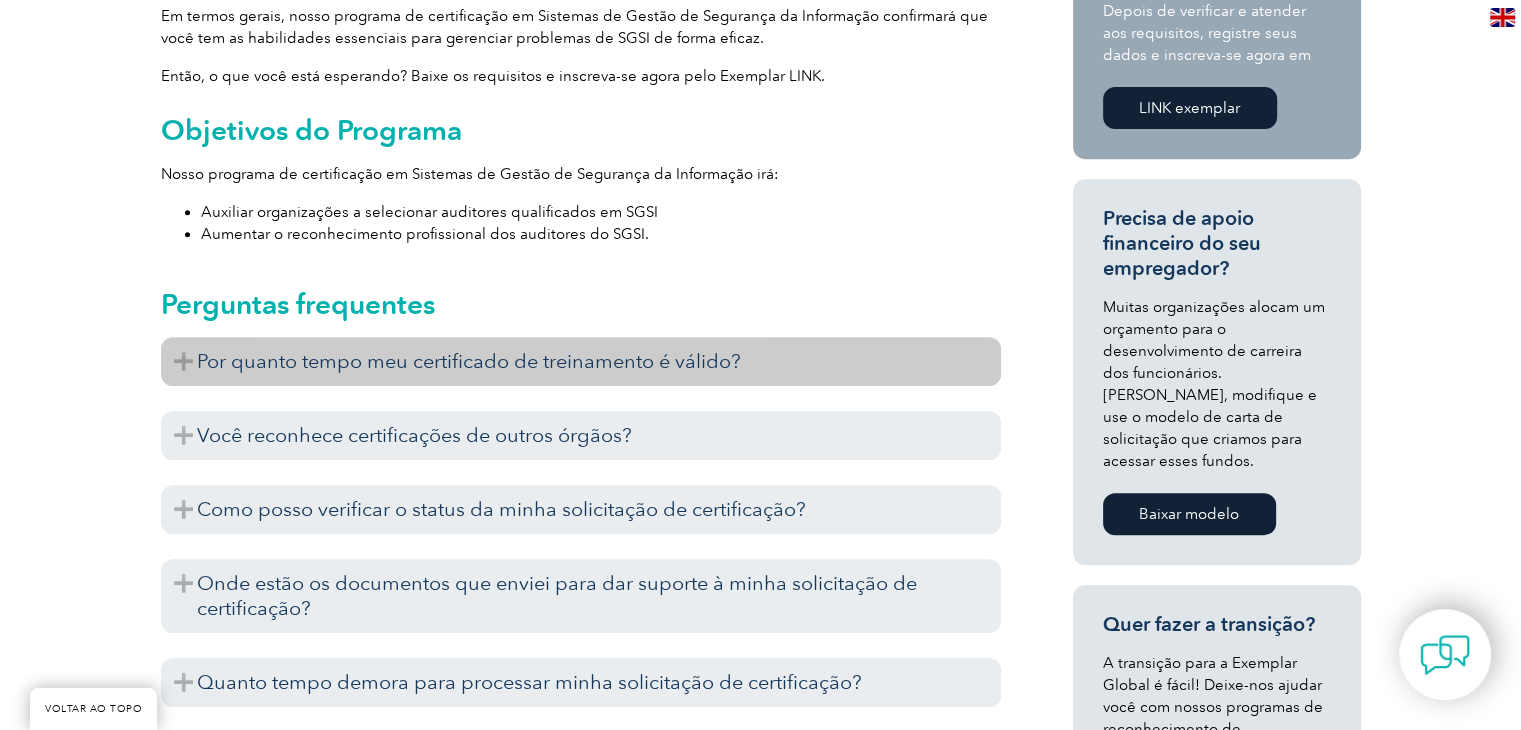 click on "Por quanto tempo meu certificado de treinamento é válido?" at bounding box center [581, 361] 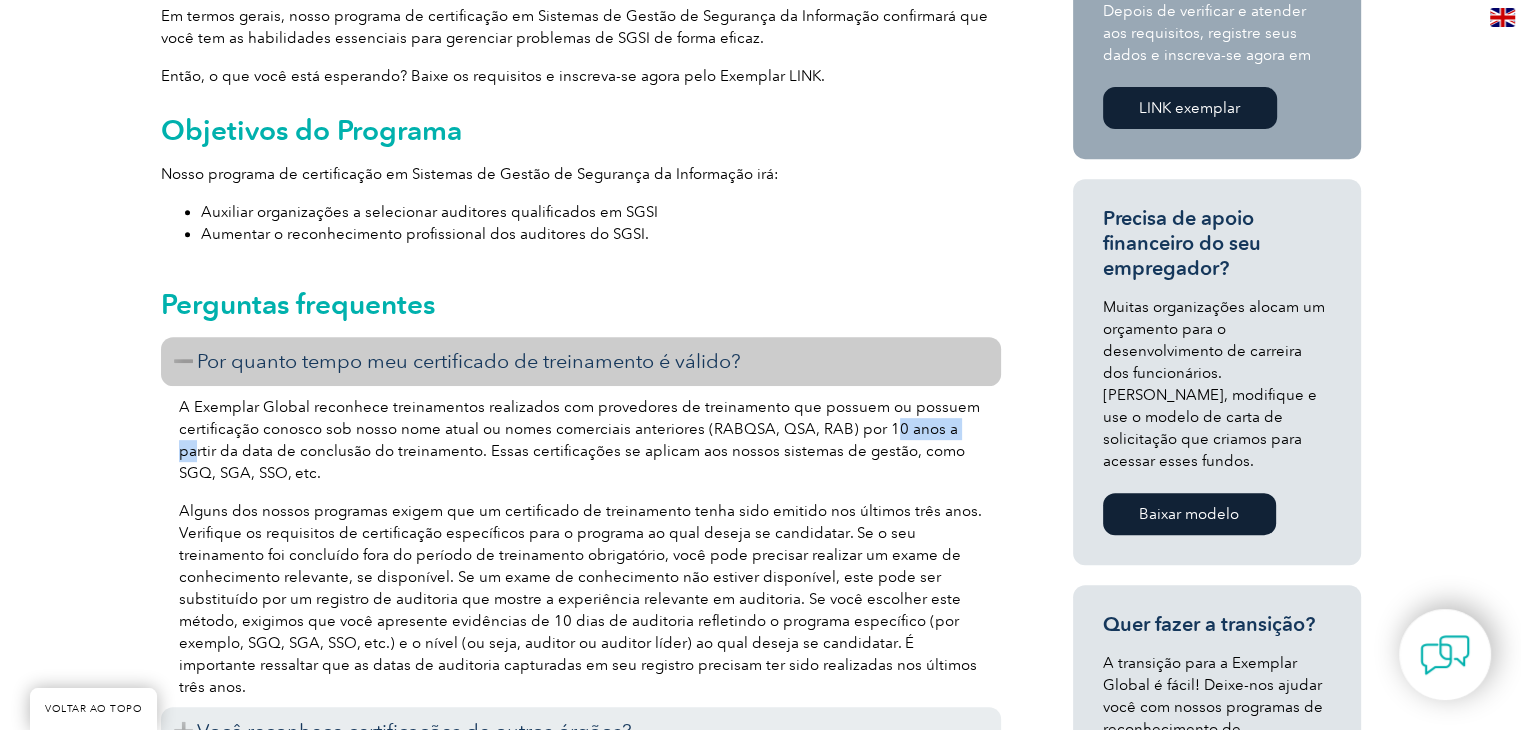 drag, startPoint x: 877, startPoint y: 382, endPoint x: 958, endPoint y: 387, distance: 81.154175 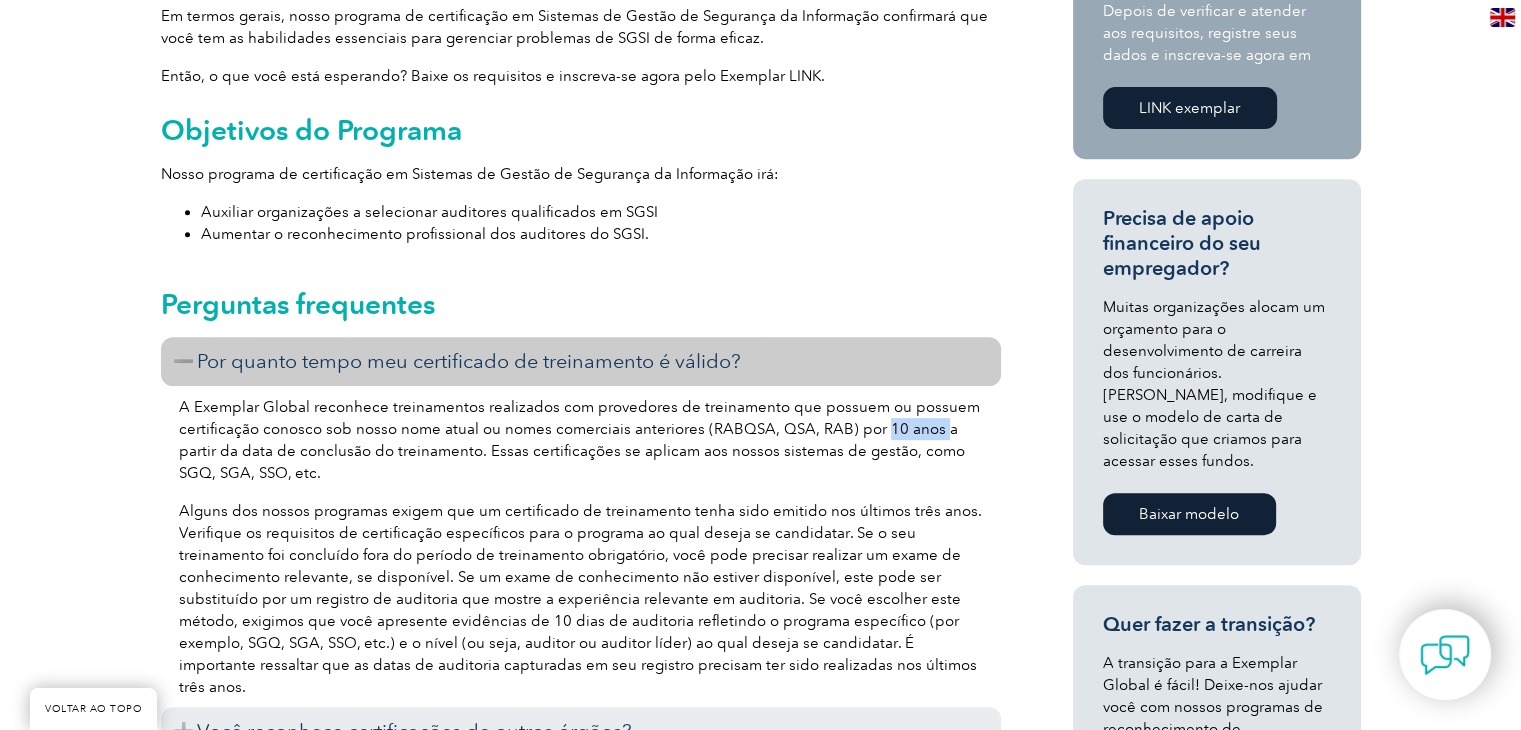 drag, startPoint x: 872, startPoint y: 383, endPoint x: 931, endPoint y: 384, distance: 59.008472 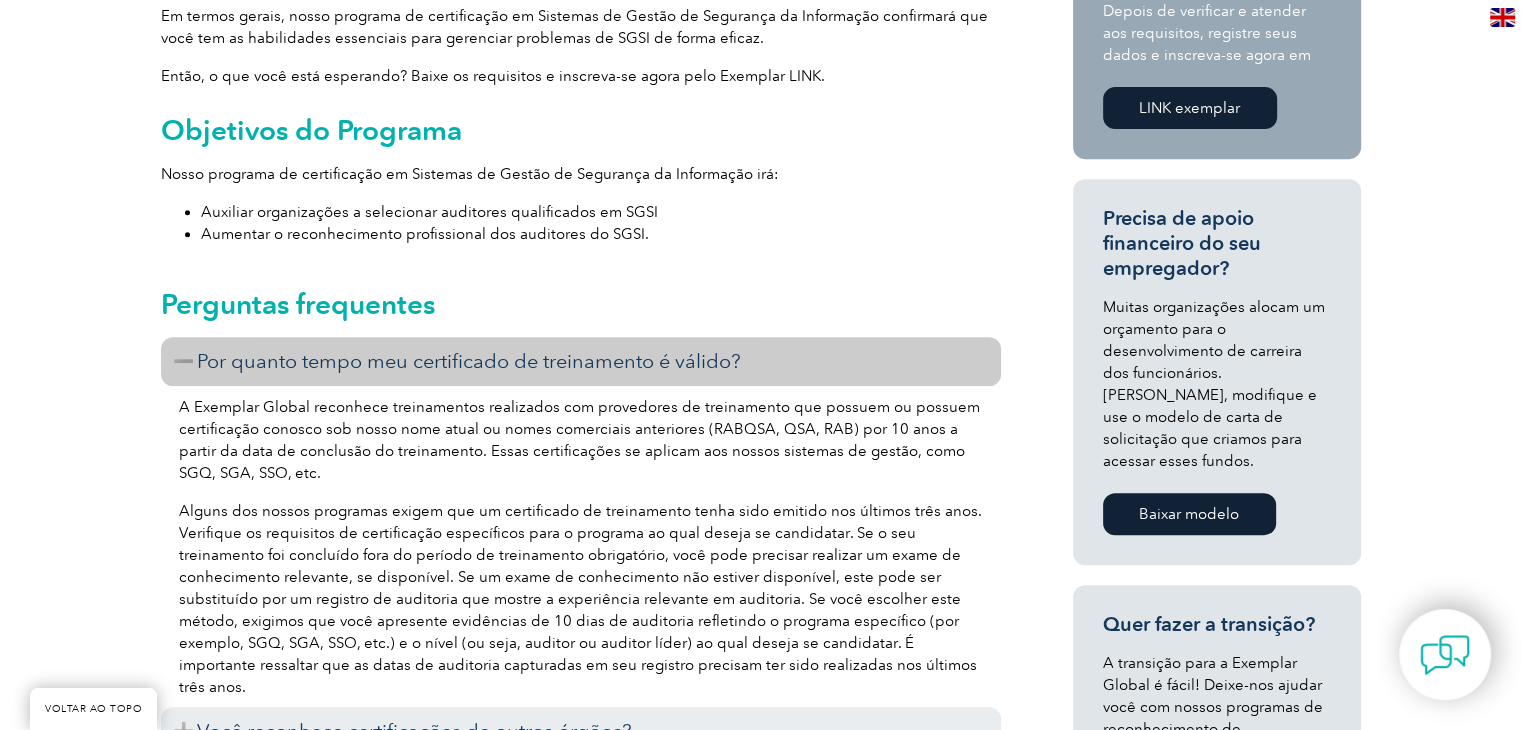 click on "Por quanto tempo meu certificado de treinamento é válido?" at bounding box center [581, 361] 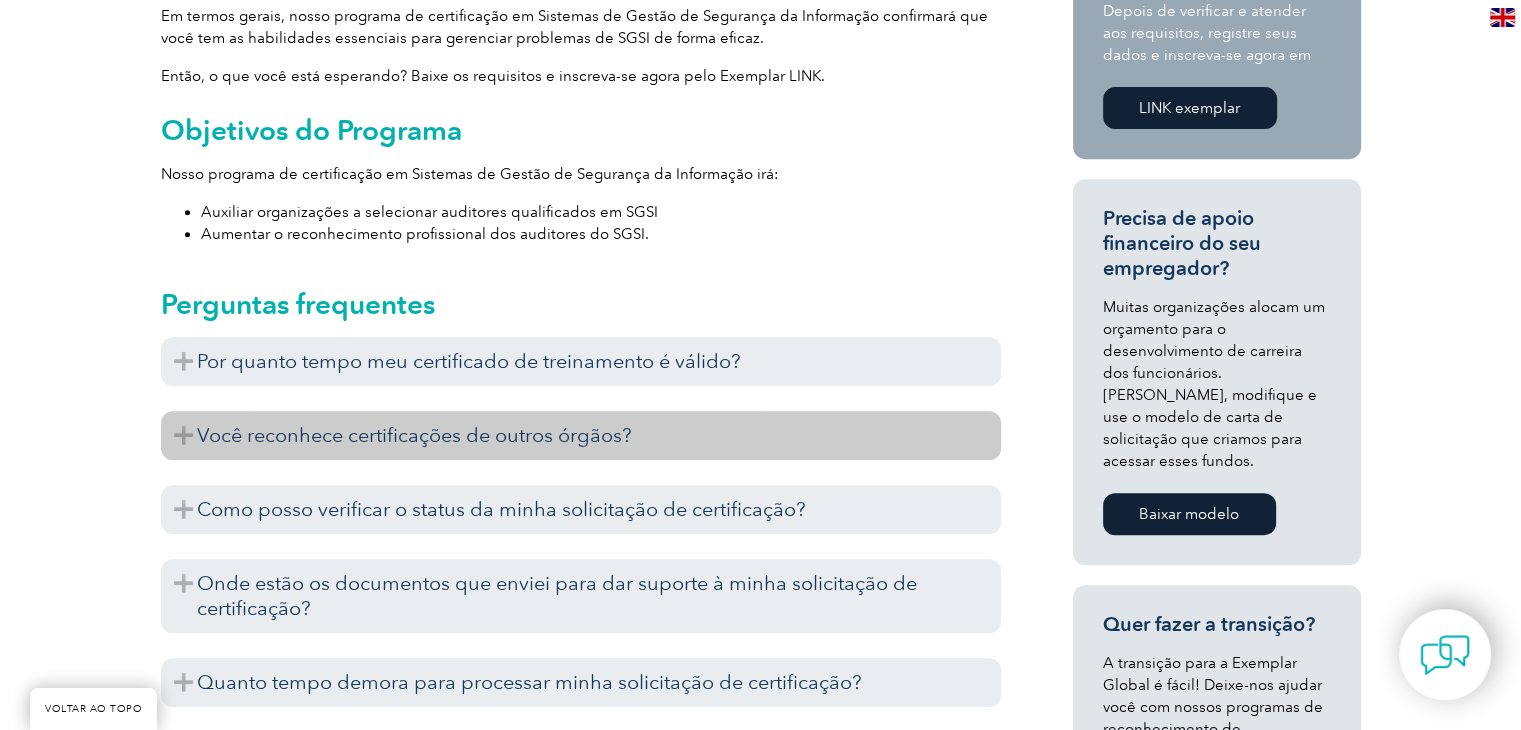 click on "Você reconhece certificações de outros órgãos?" at bounding box center (581, 435) 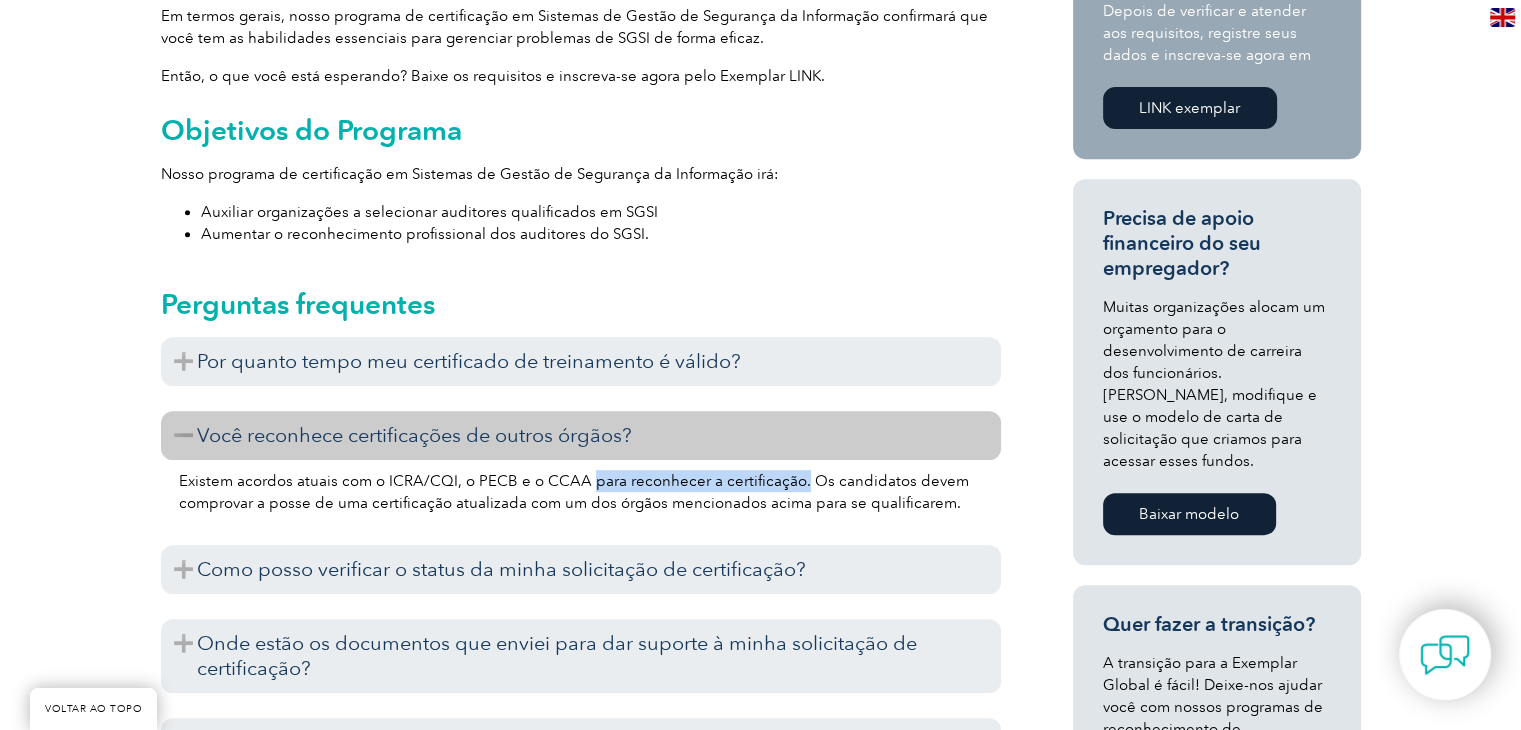 drag, startPoint x: 792, startPoint y: 438, endPoint x: 585, endPoint y: 429, distance: 207.19556 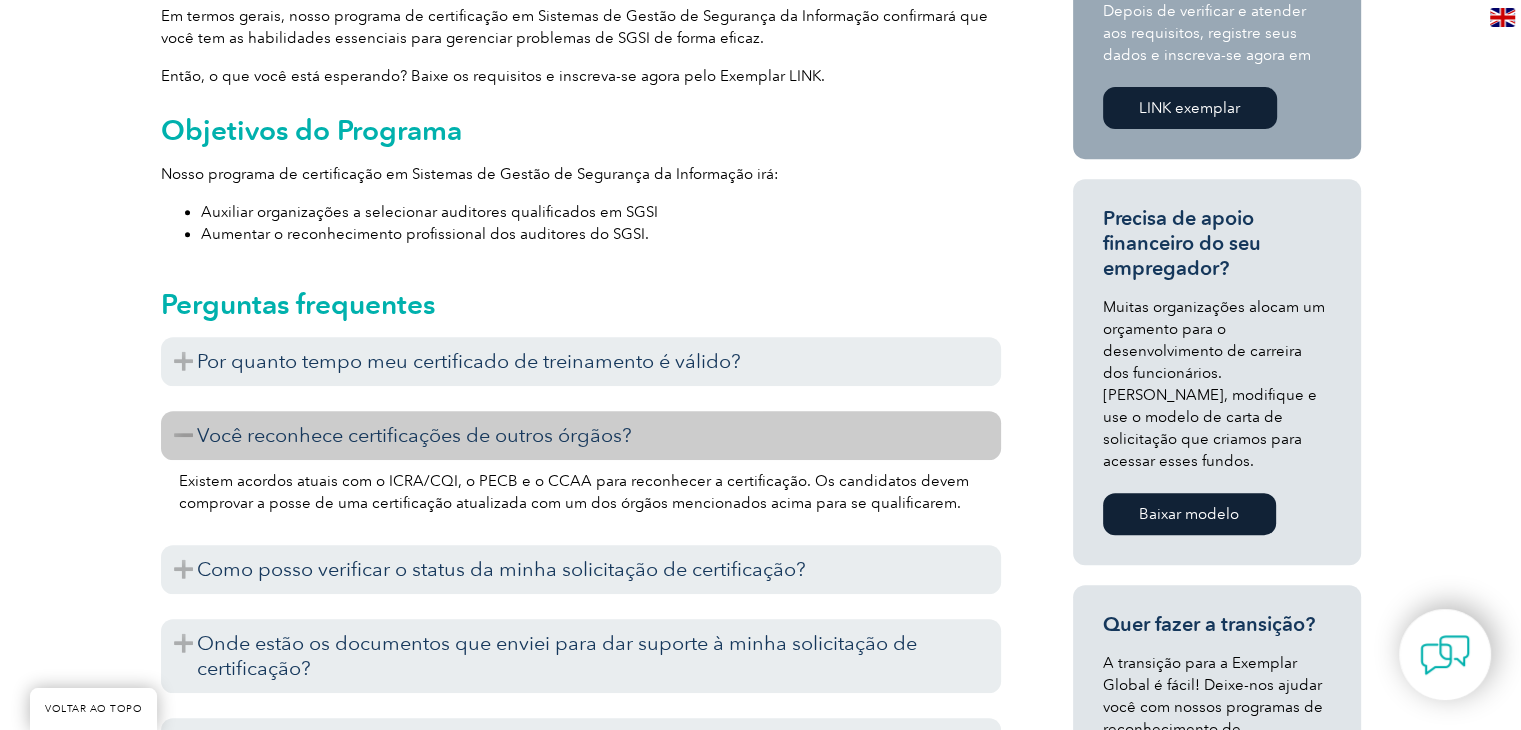 click on "Existem acordos atuais com o ICRA/CQI, o PECB e o CCAA para reconhecer a certificação. Os candidatos devem comprovar a posse de uma certificação atualizada com um dos órgãos mencionados acima para se qualificarem." 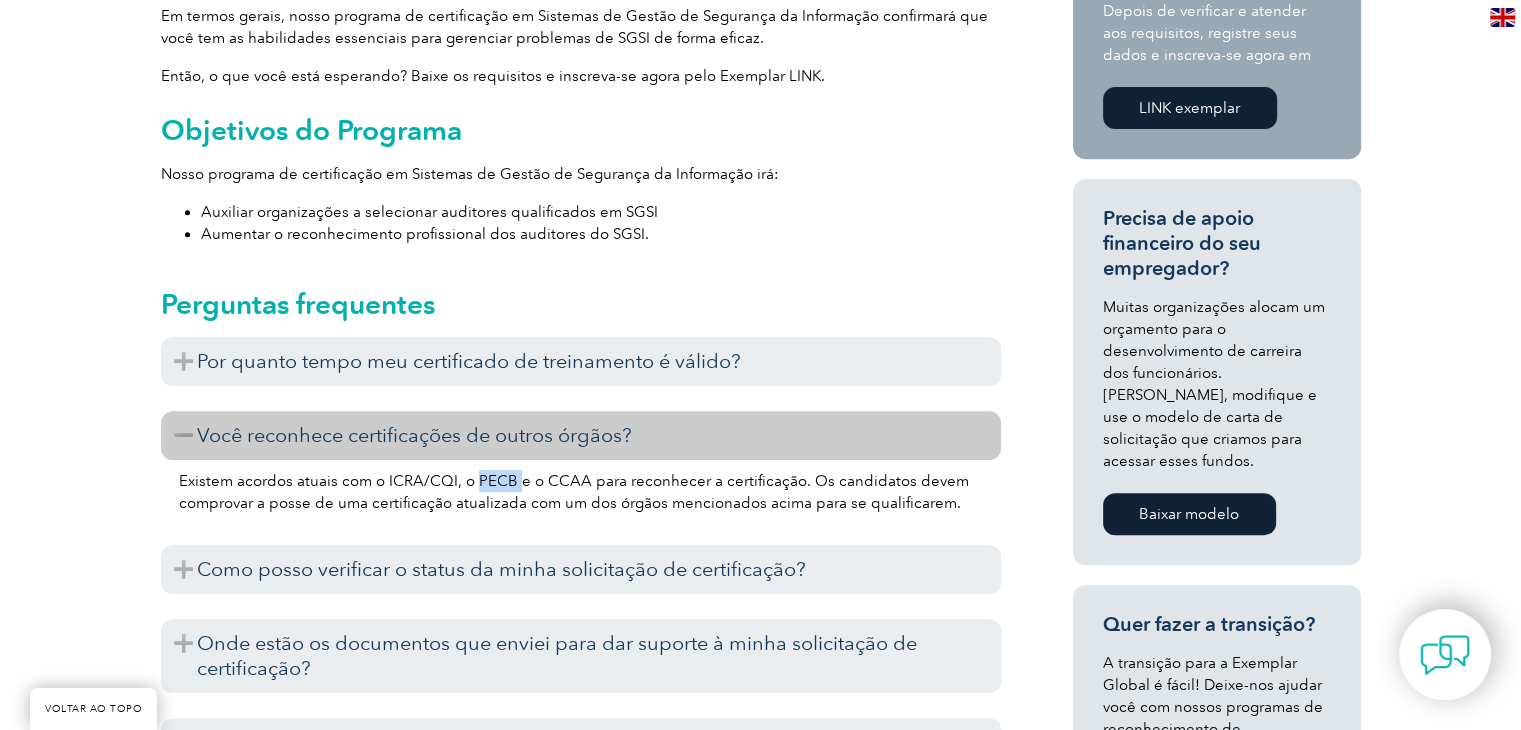 click on "Existem acordos atuais com o ICRA/CQI, o PECB e o CCAA para reconhecer a certificação. Os candidatos devem comprovar a posse de uma certificação atualizada com um dos órgãos mencionados acima para se qualificarem." 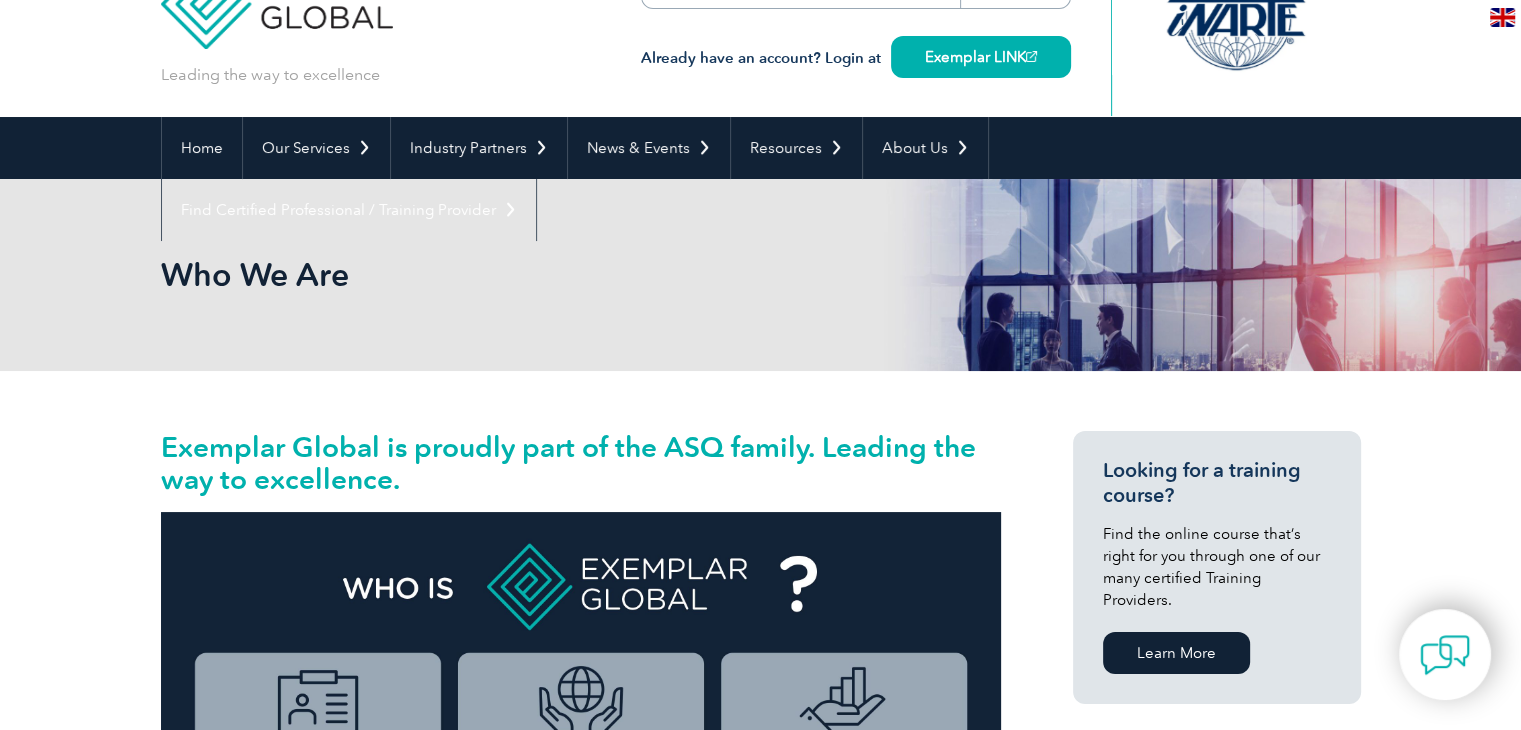 scroll, scrollTop: 0, scrollLeft: 0, axis: both 